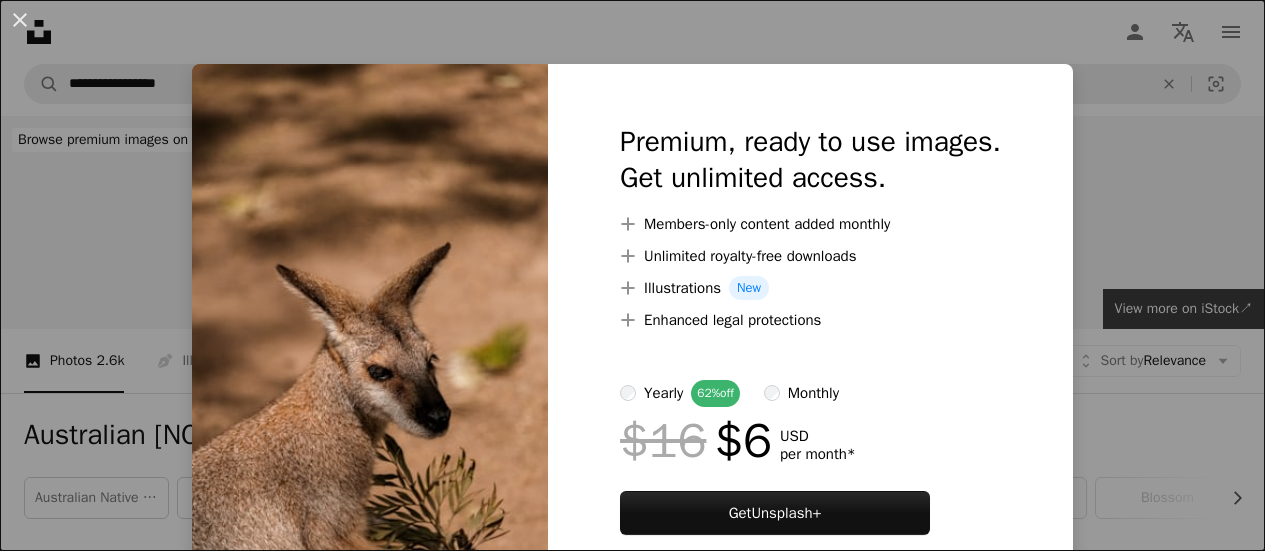 scroll, scrollTop: 826, scrollLeft: 0, axis: vertical 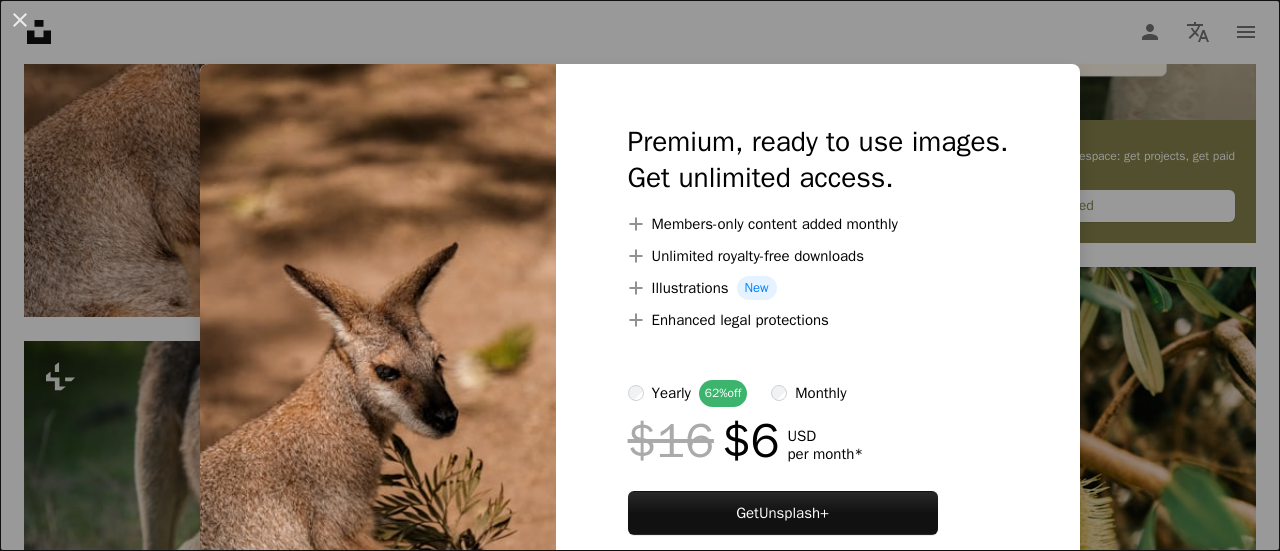 click on "An X shape Premium, ready to use images. Get unlimited access. A plus sign Members-only content added monthly A plus sign Unlimited royalty-free downloads A plus sign Illustrations  New A plus sign Enhanced legal protections yearly 62%  off monthly $16   $6 USD per month * Get  Unsplash+ * When paid annually, billed upfront  $72 Taxes where applicable. Renews automatically. Cancel anytime." at bounding box center (640, 275) 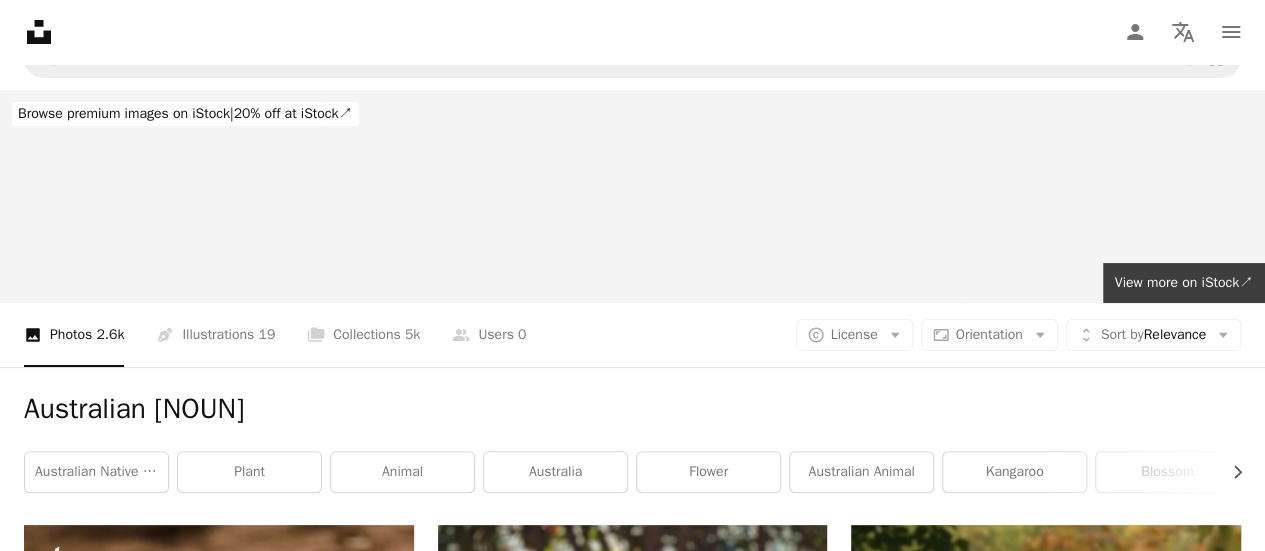 scroll, scrollTop: 33, scrollLeft: 0, axis: vertical 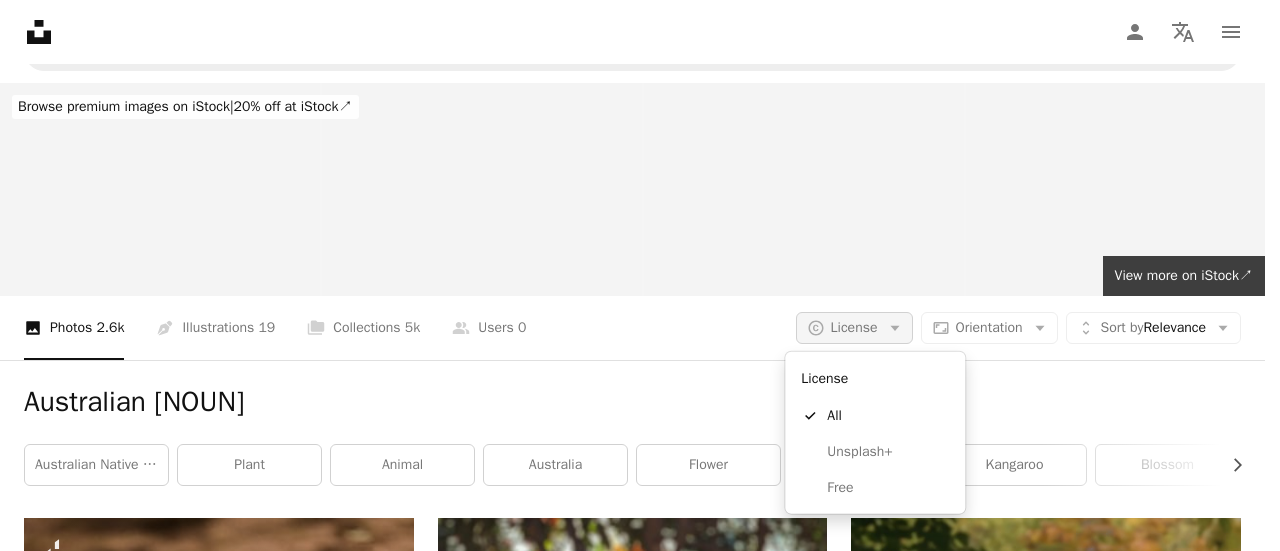 click on "License" at bounding box center (854, 328) 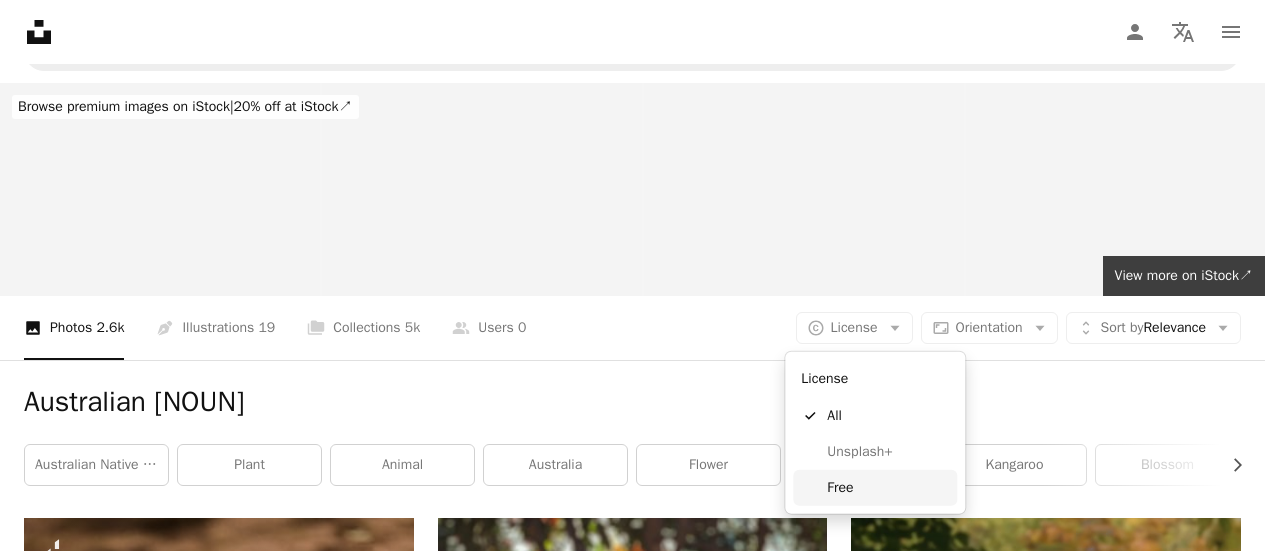 click on "Free" at bounding box center [888, 488] 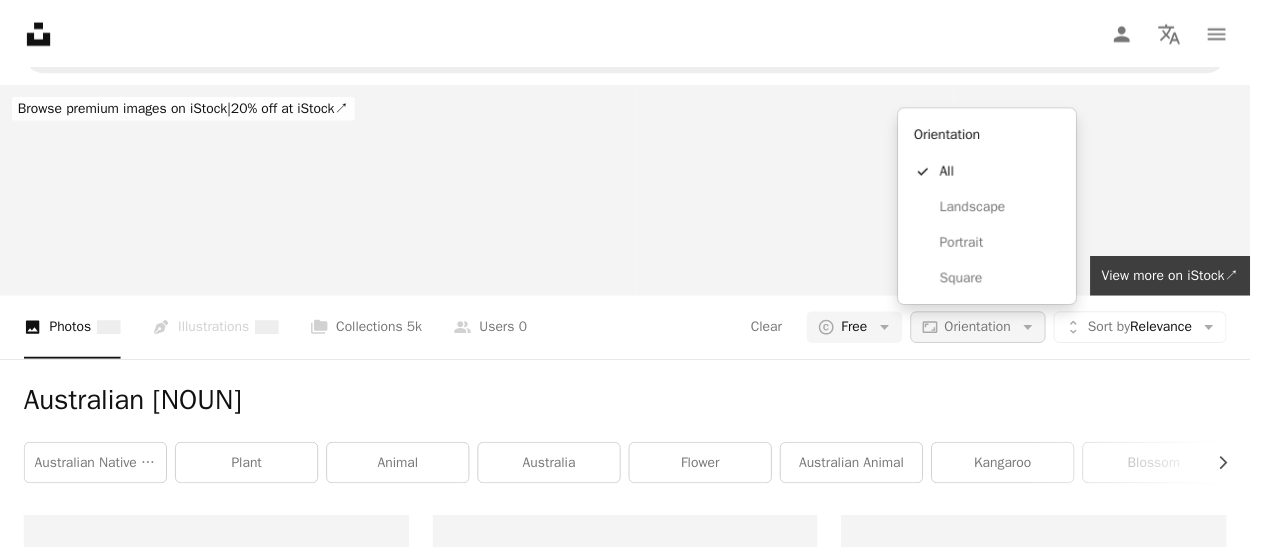scroll, scrollTop: 0, scrollLeft: 0, axis: both 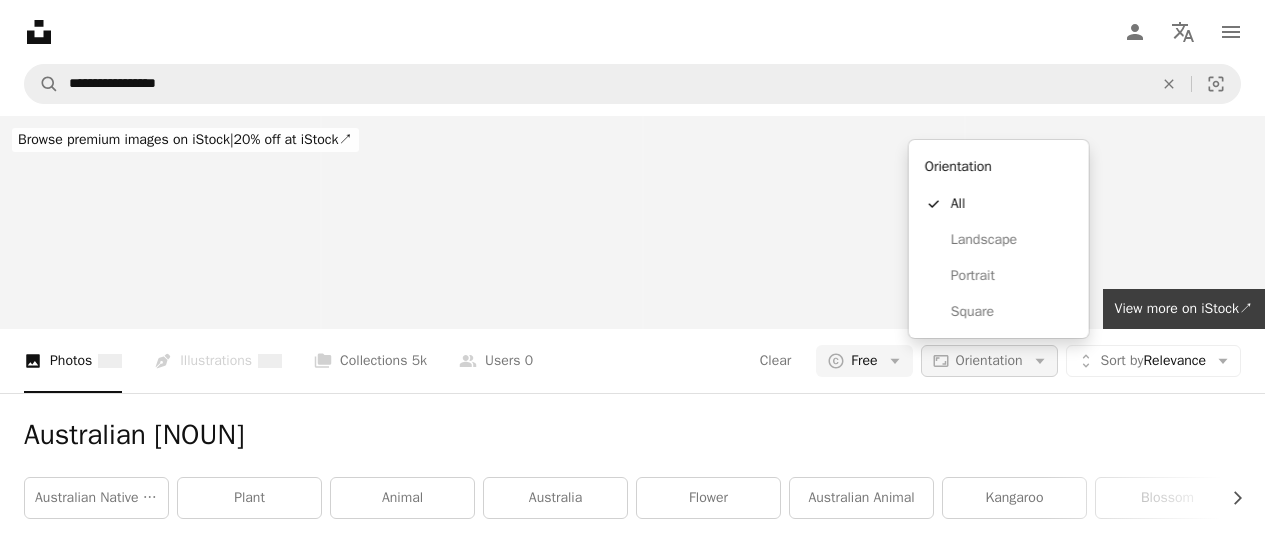 click on "Aspect ratio Orientation Arrow down" at bounding box center [989, 361] 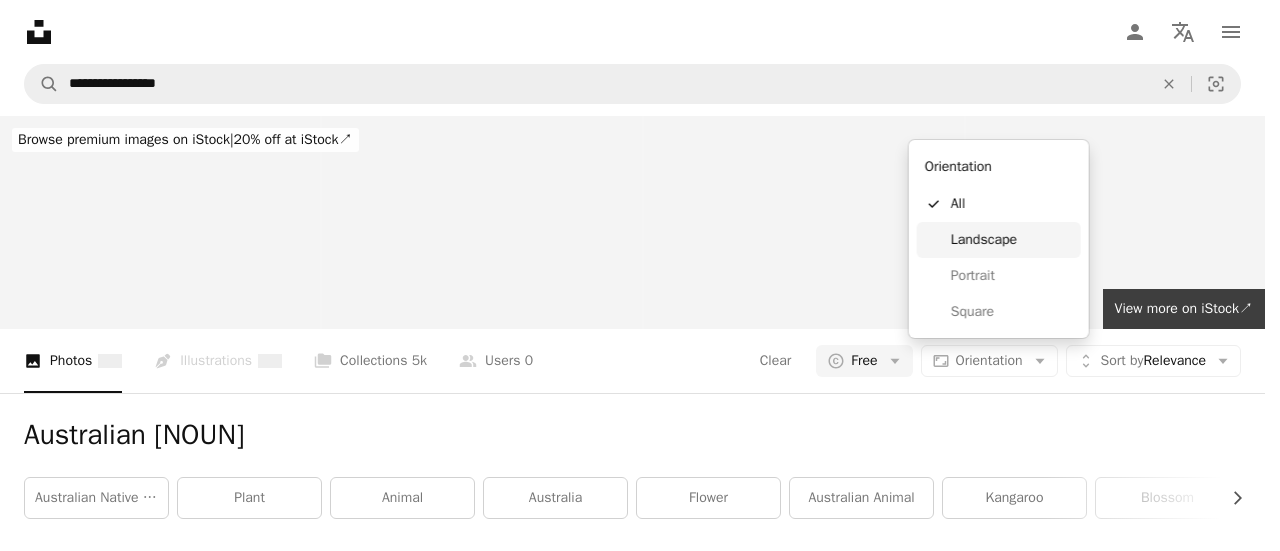 click on "Landscape" at bounding box center [1012, 240] 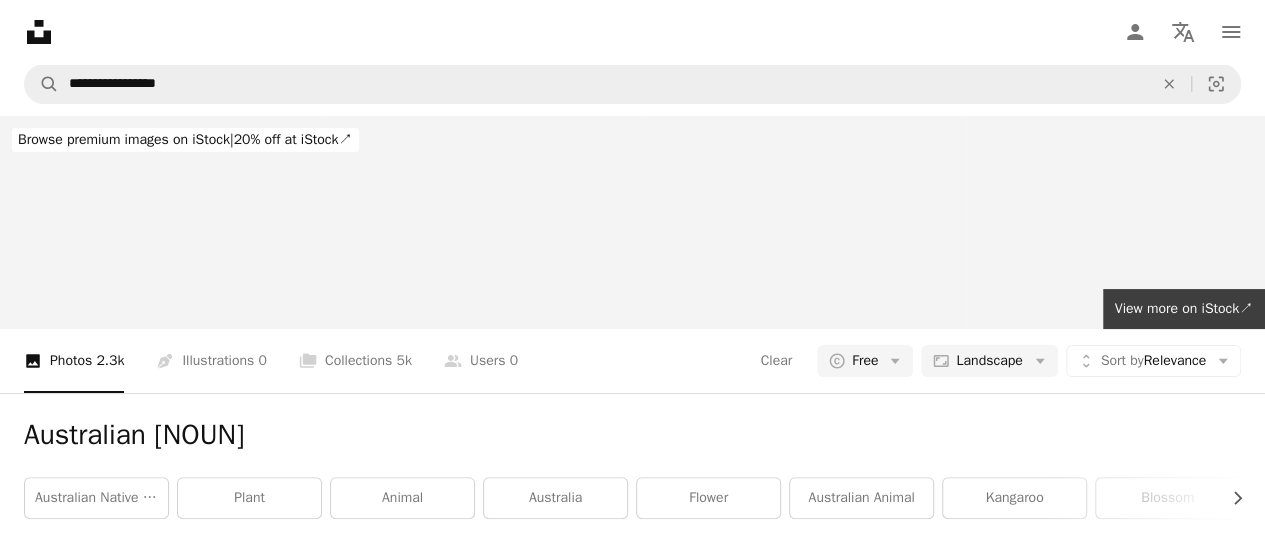 scroll, scrollTop: 332, scrollLeft: 0, axis: vertical 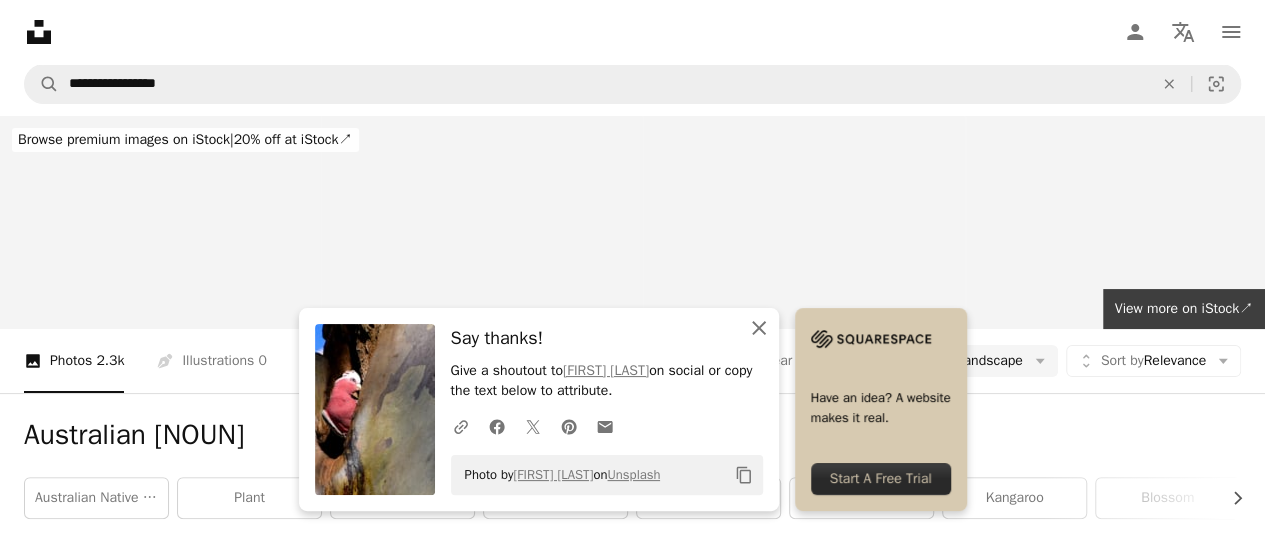 click 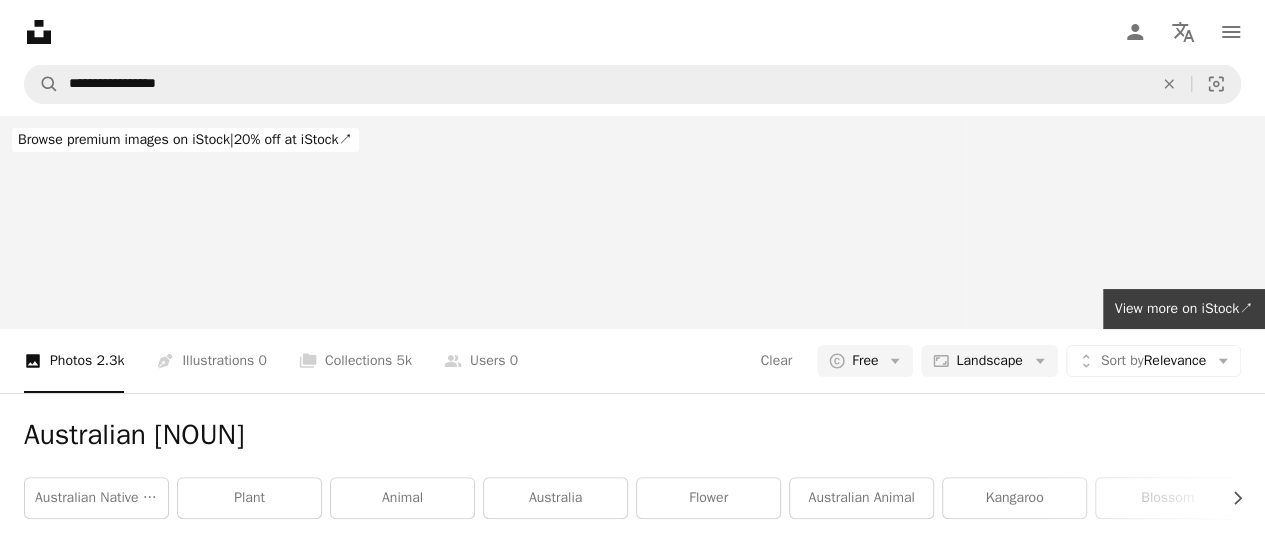 click on "Arrow pointing down" 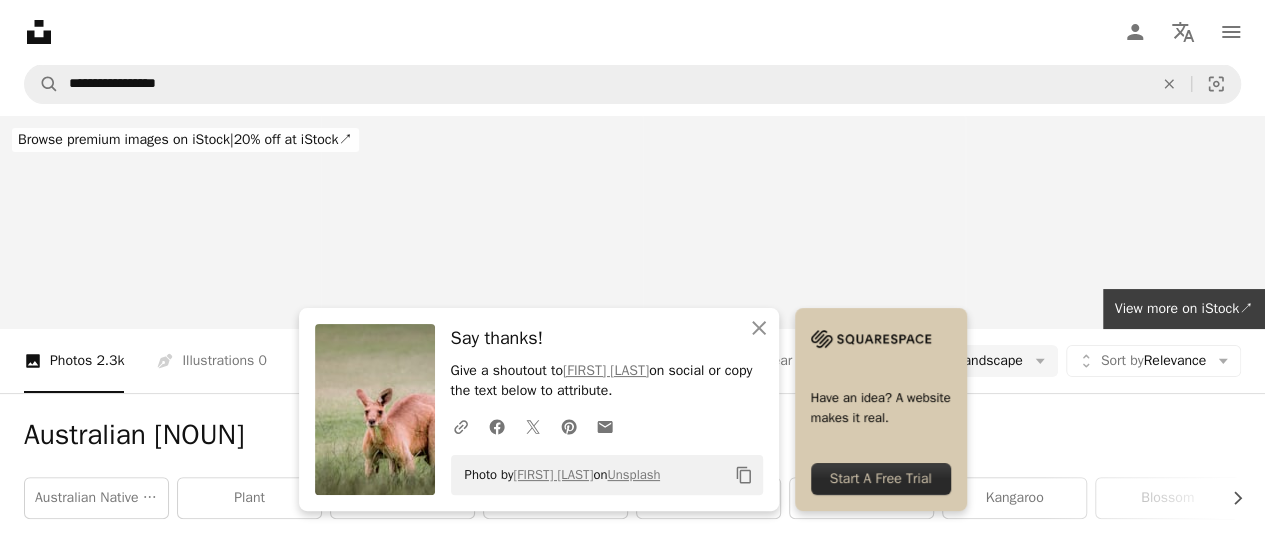 scroll, scrollTop: 2541, scrollLeft: 0, axis: vertical 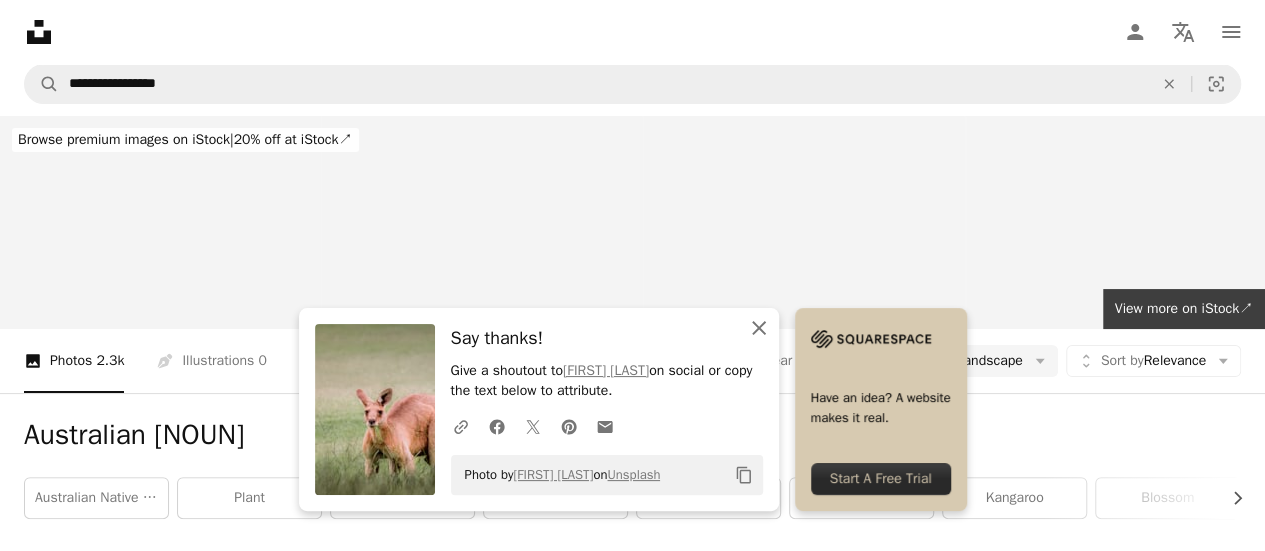 click on "An X shape" 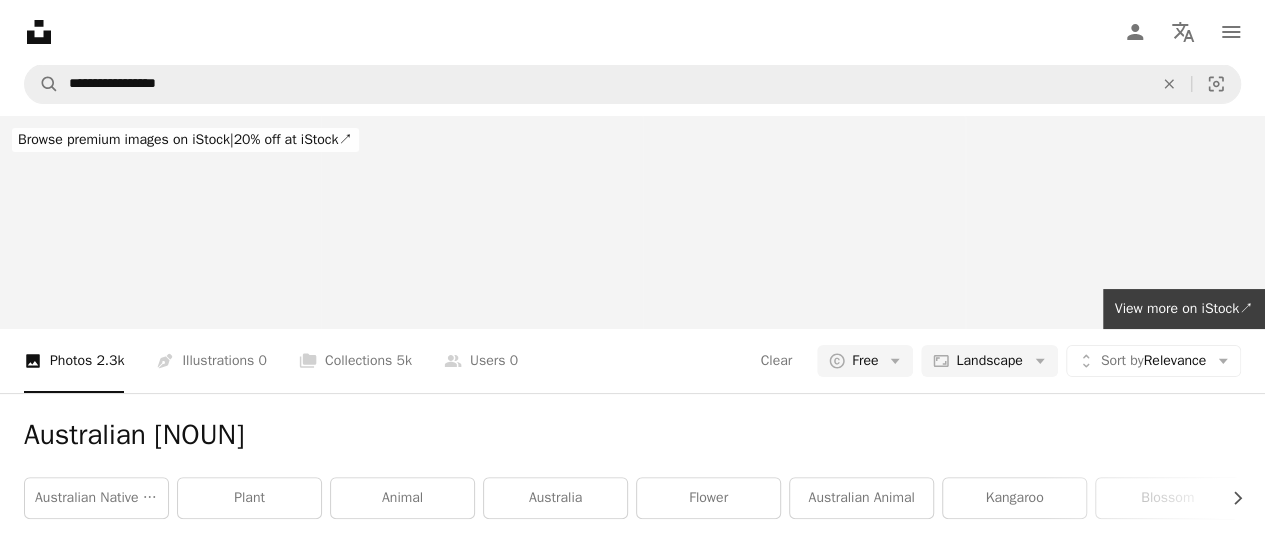 scroll, scrollTop: 3020, scrollLeft: 0, axis: vertical 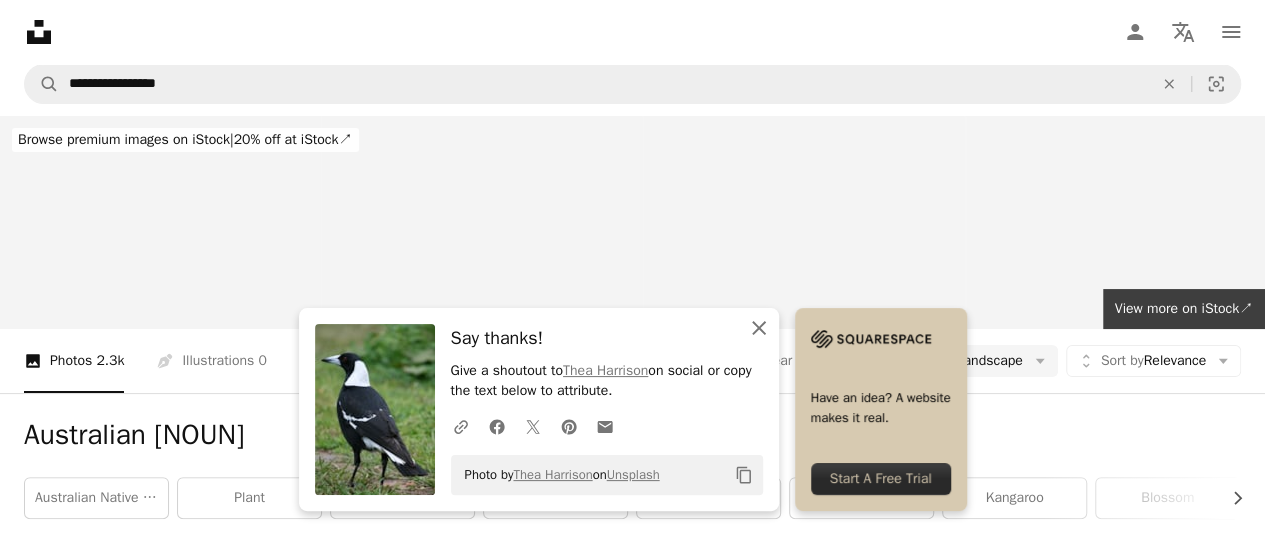 click 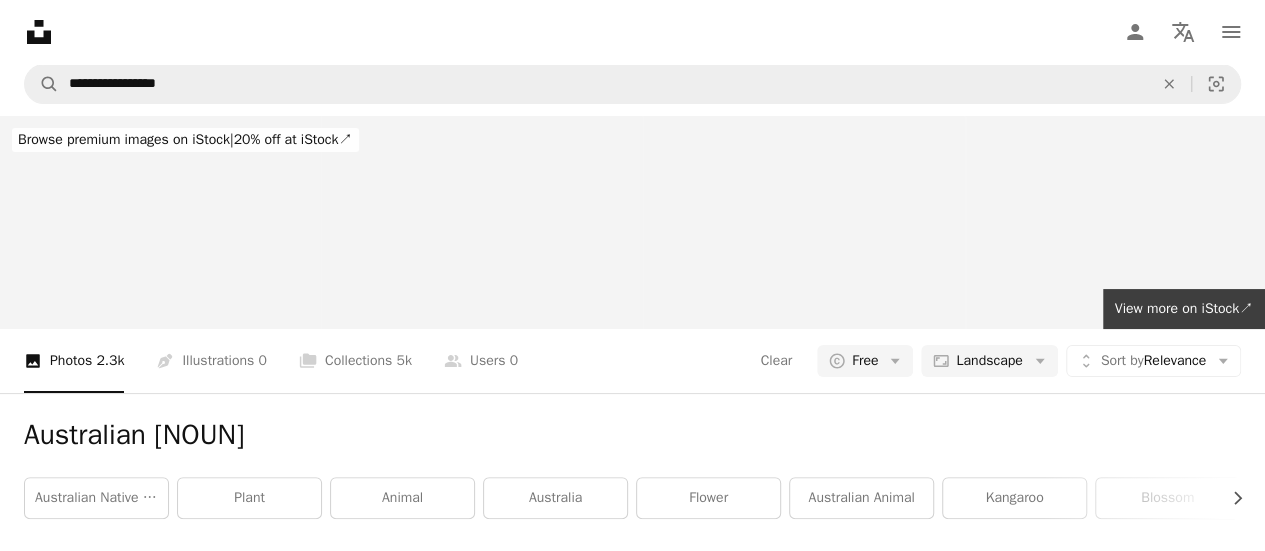 click on "Arrow pointing down" 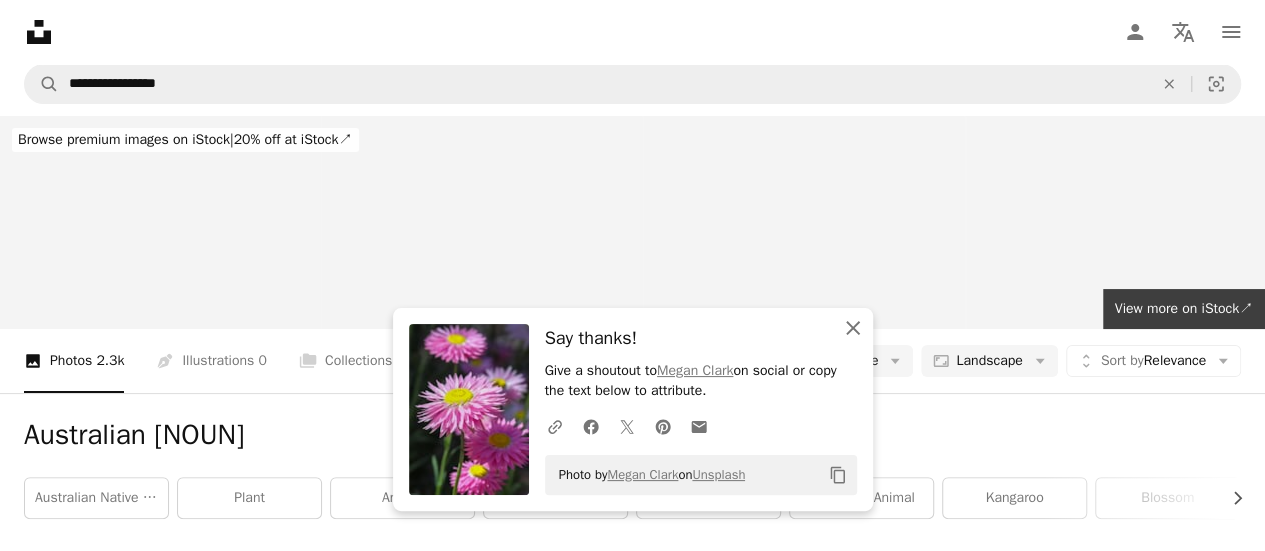 click on "An X shape" 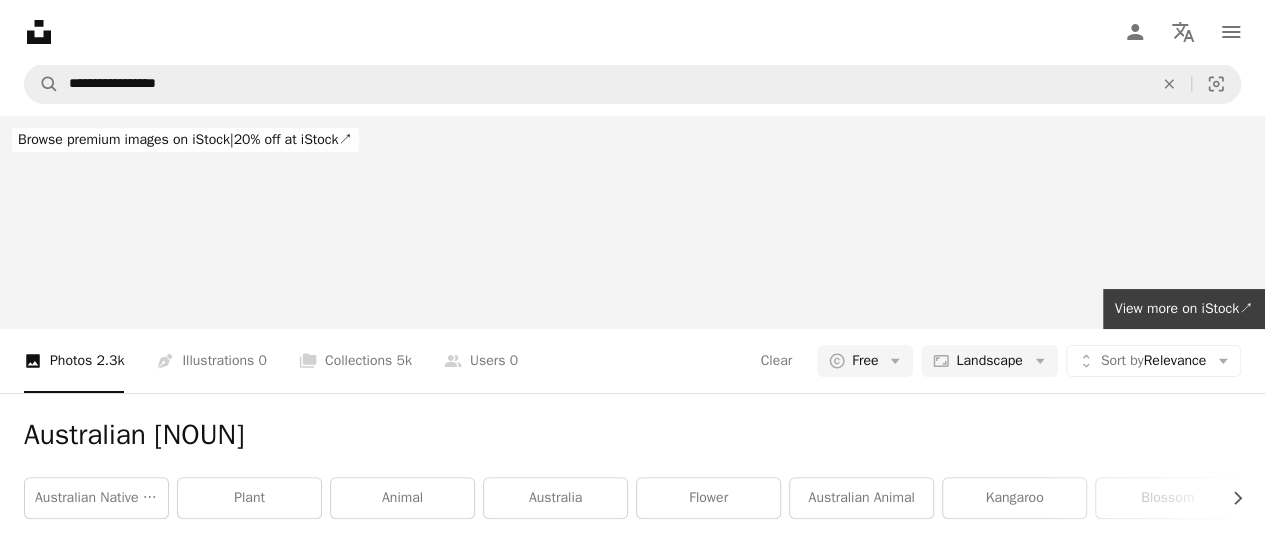 click on "Arrow pointing down" 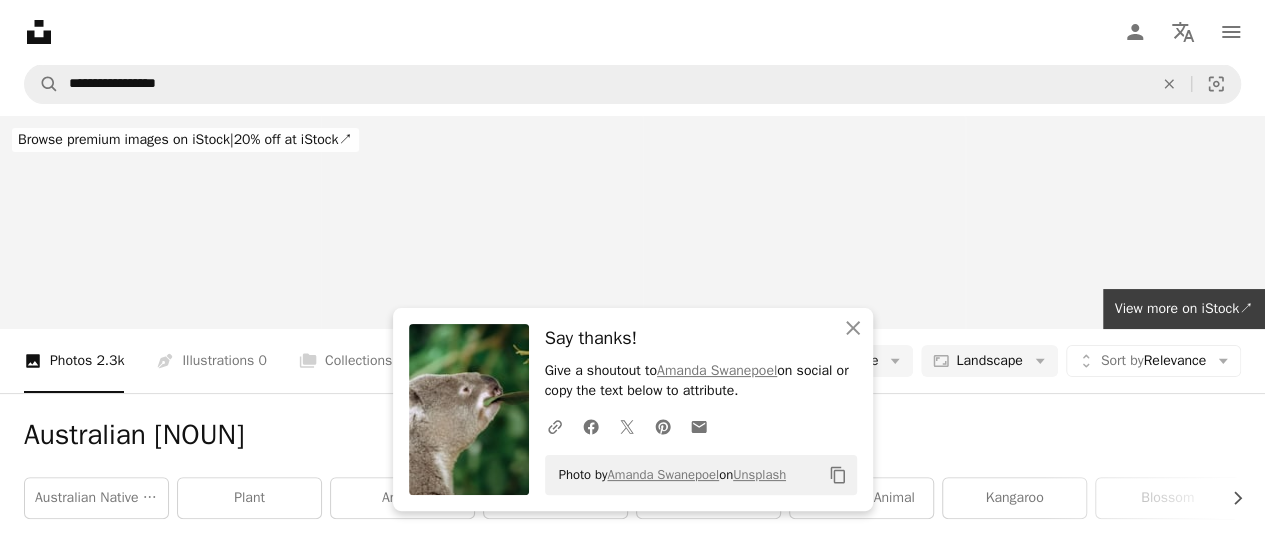 scroll, scrollTop: 9966, scrollLeft: 0, axis: vertical 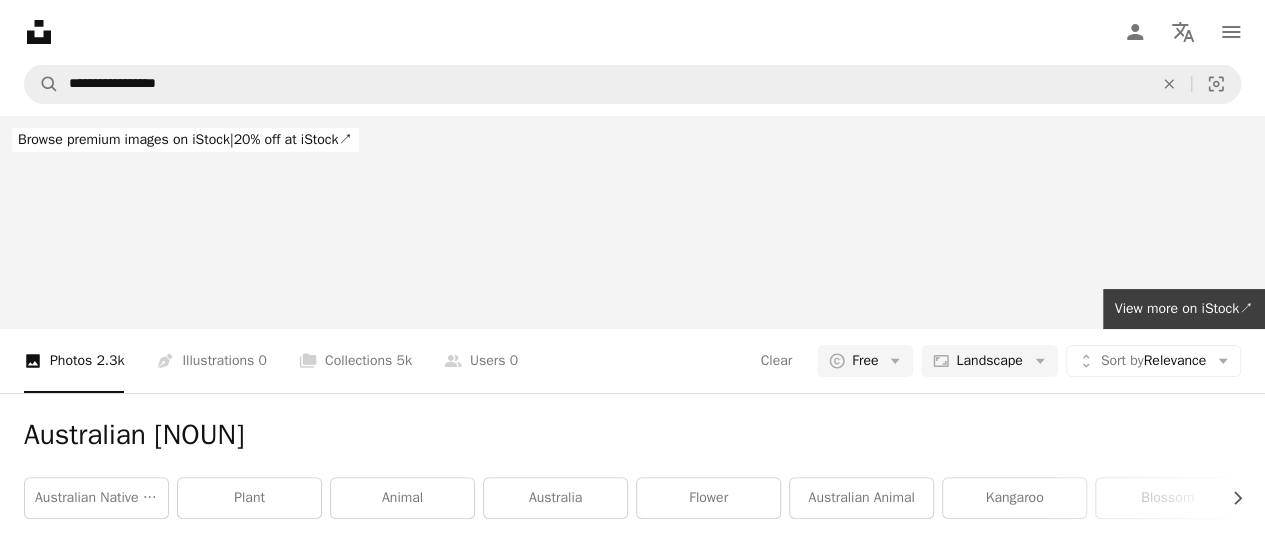 click on "Arrow pointing down" 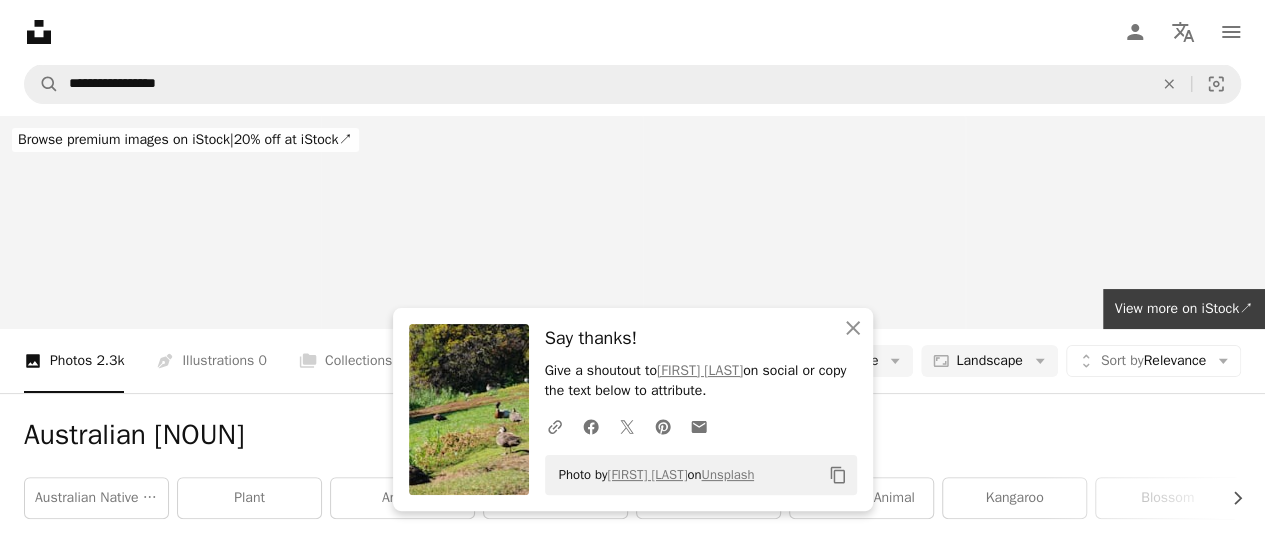 scroll, scrollTop: 11205, scrollLeft: 0, axis: vertical 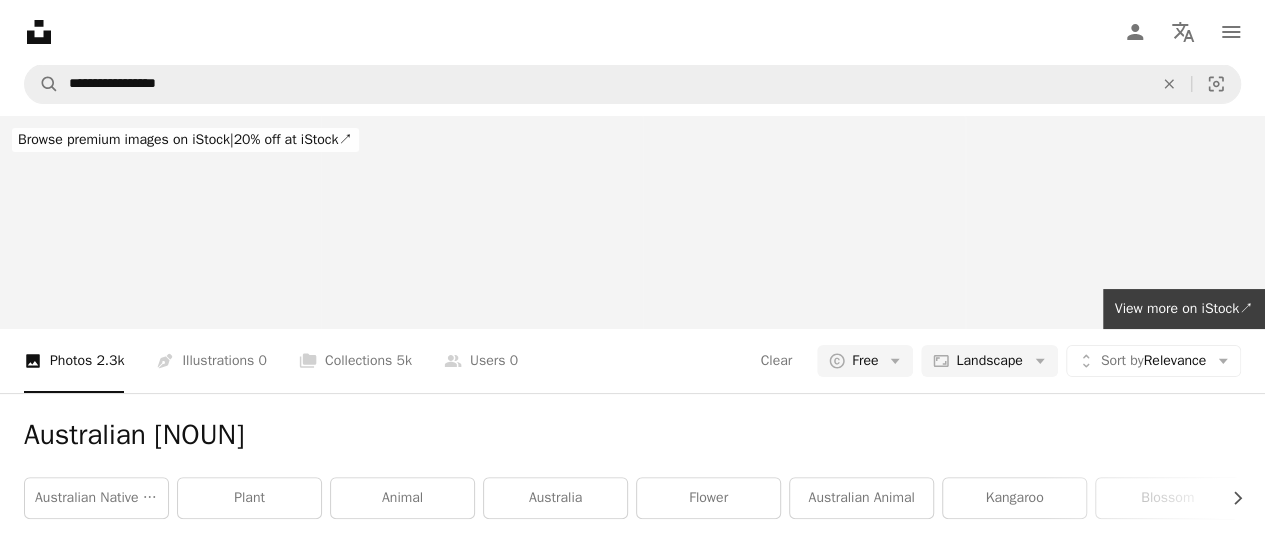 click on "Arrow pointing down" at bounding box center (787, 12965) 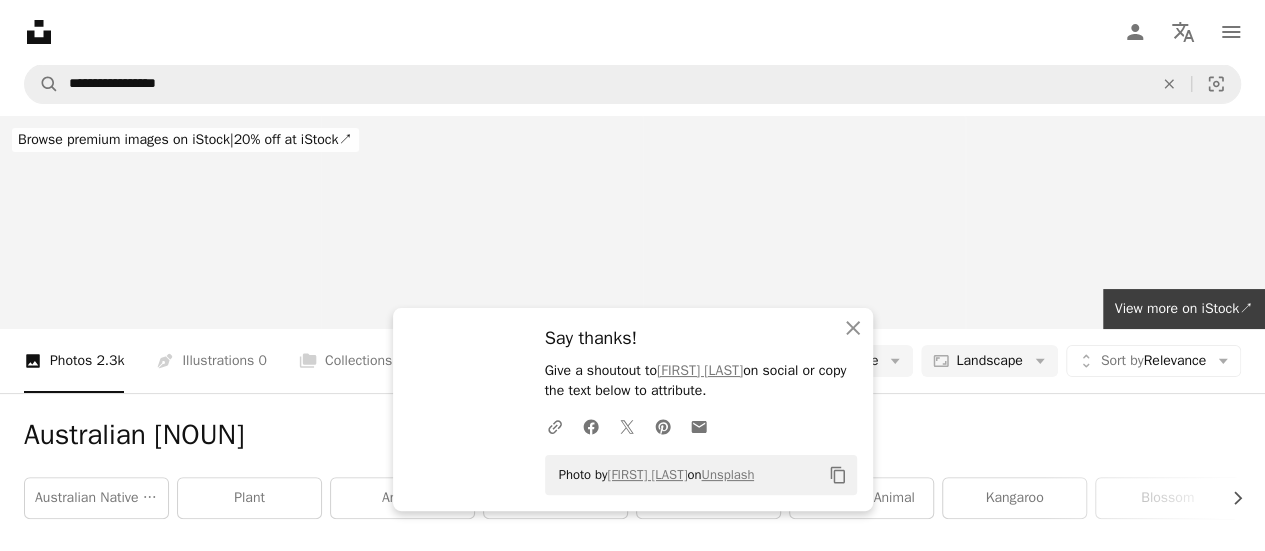 scroll, scrollTop: 13046, scrollLeft: 0, axis: vertical 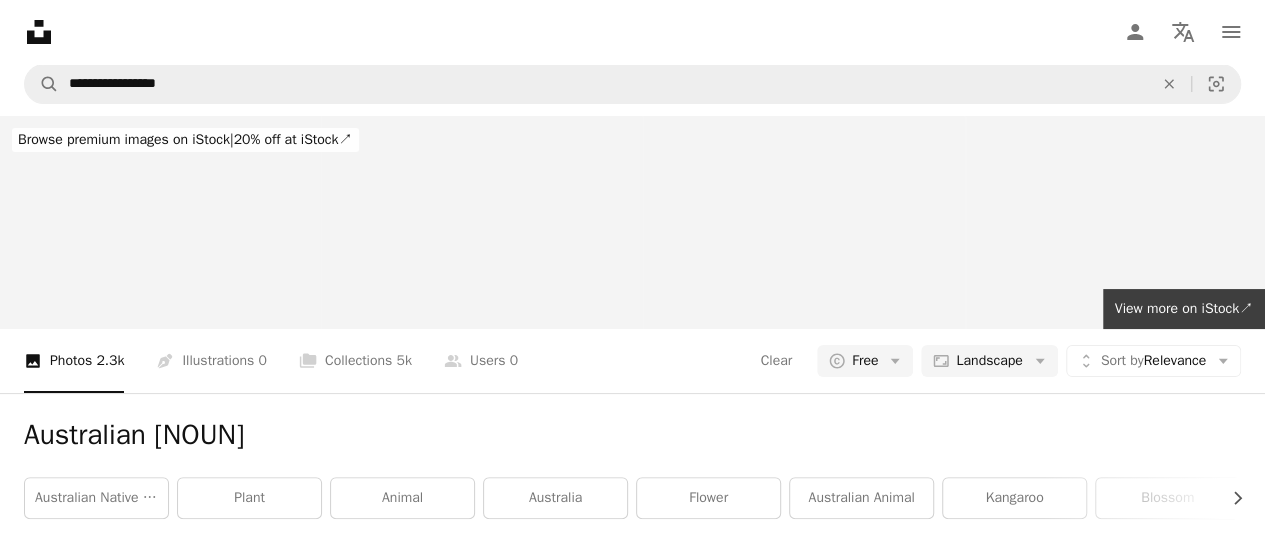 click on "Arrow pointing down" at bounding box center [787, 16403] 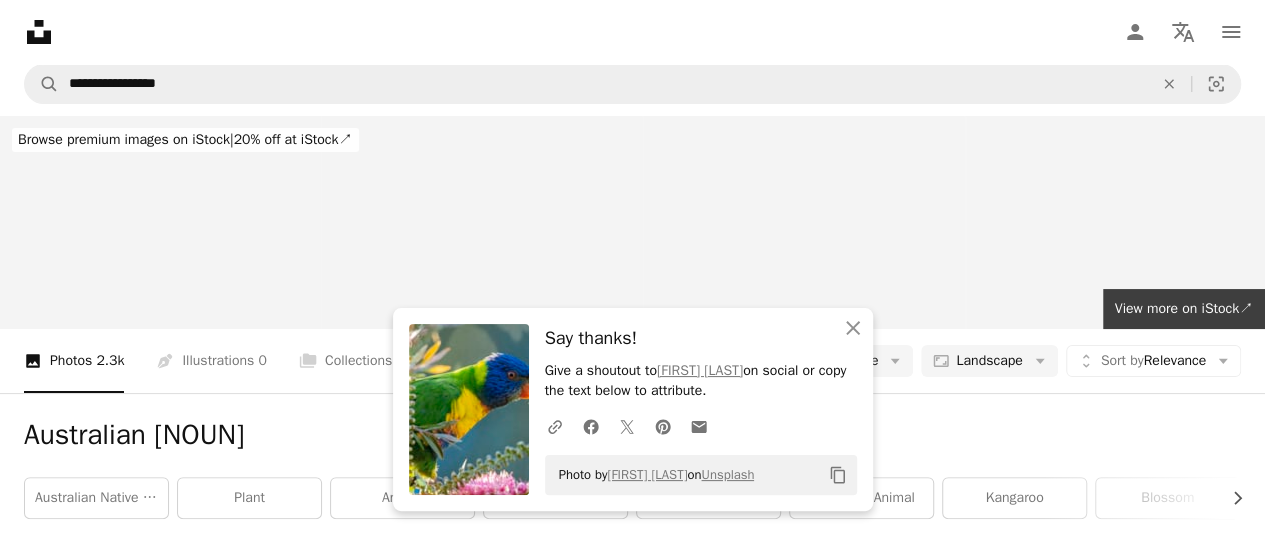 scroll, scrollTop: 21244, scrollLeft: 0, axis: vertical 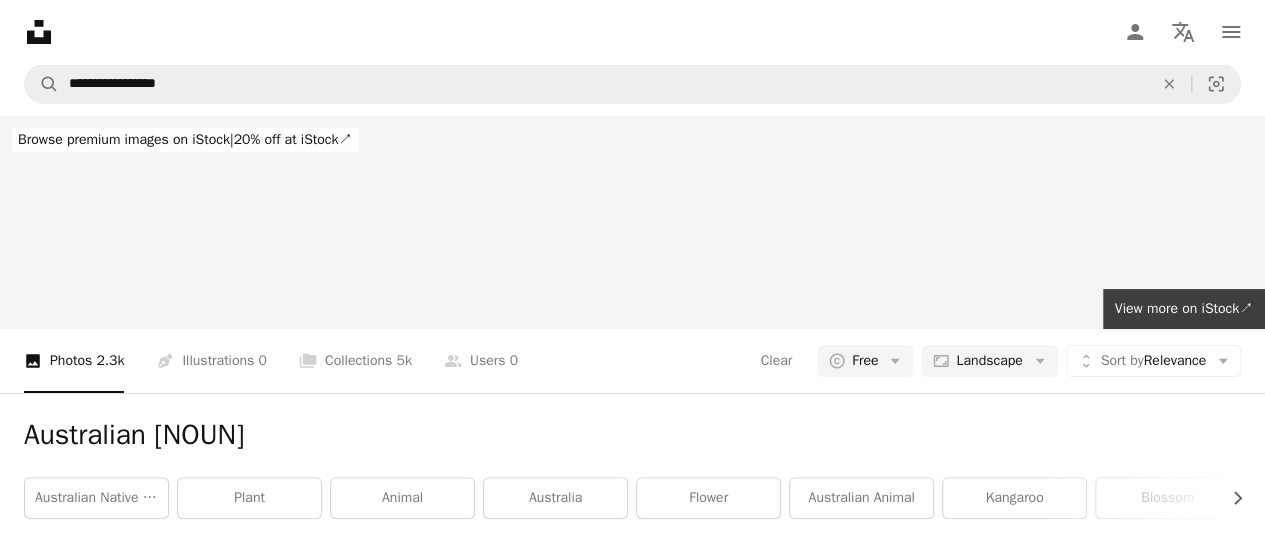 click on "Arrow pointing down" at bounding box center [787, 22448] 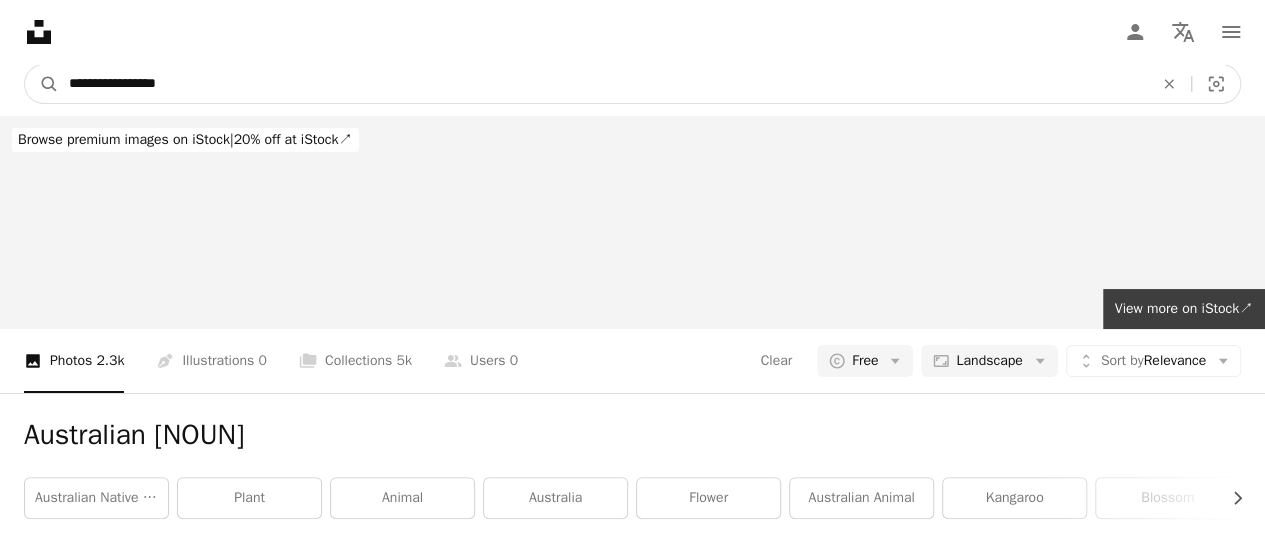 click on "**********" at bounding box center [603, 84] 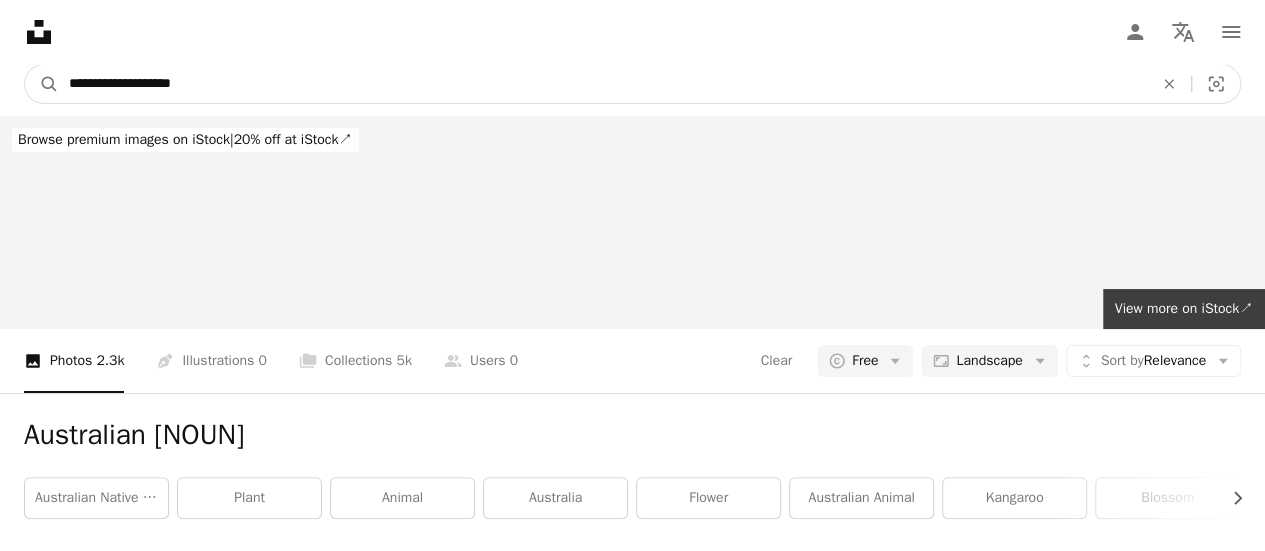type on "**********" 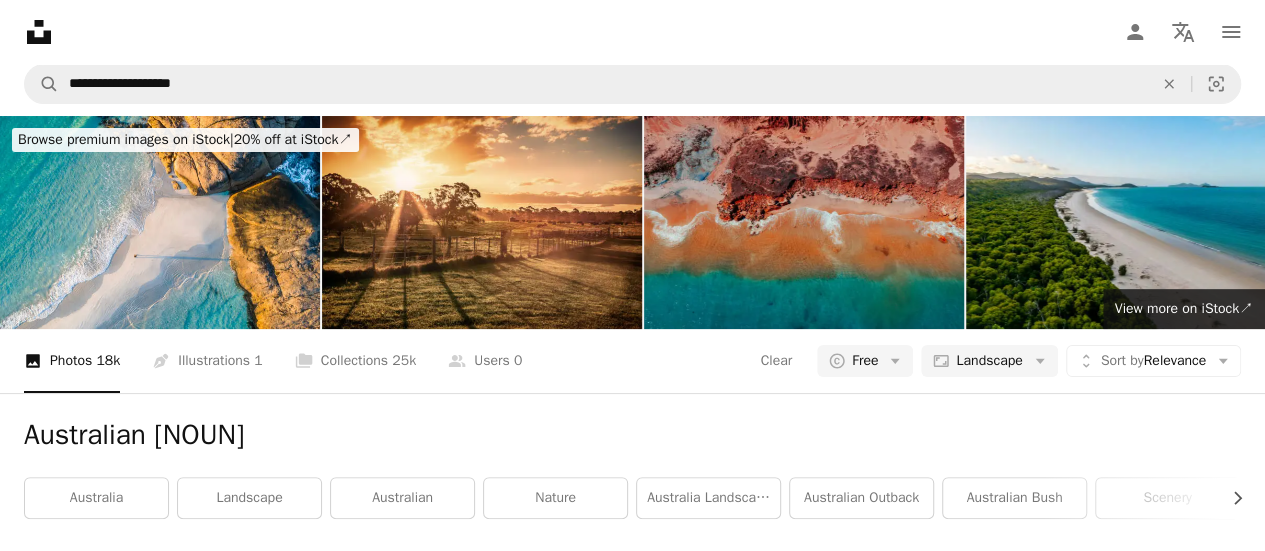 scroll, scrollTop: 512, scrollLeft: 0, axis: vertical 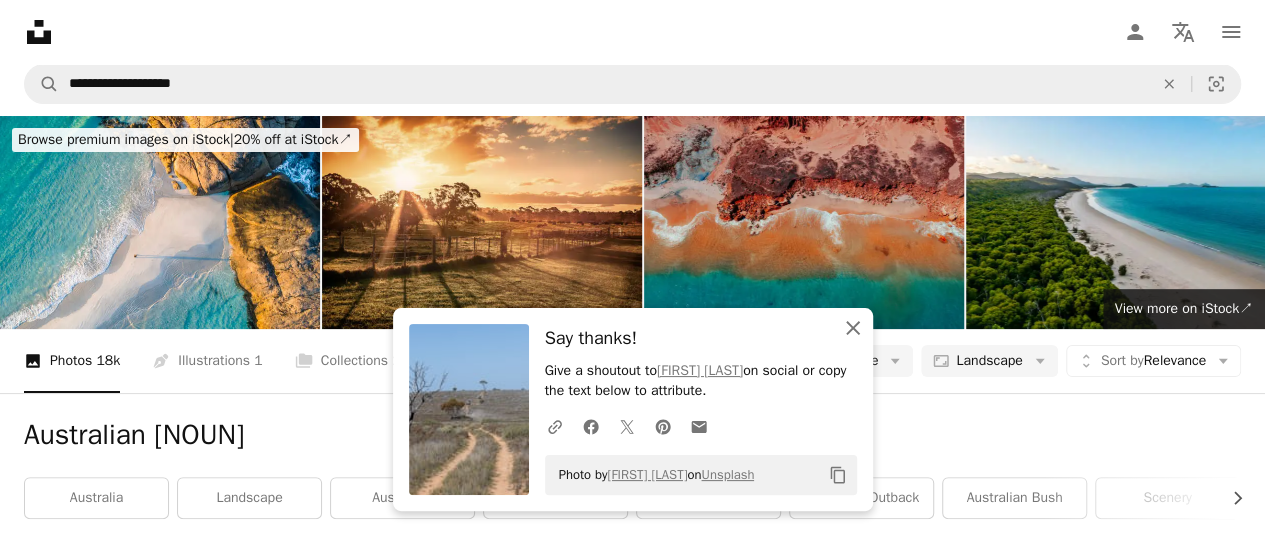 click on "An X shape" 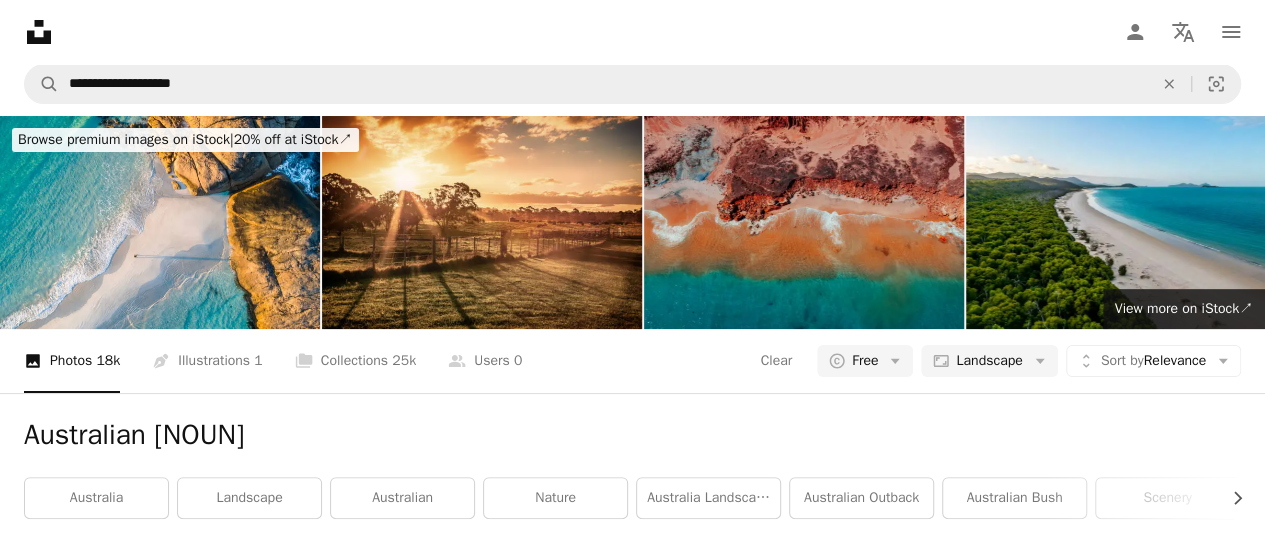 scroll, scrollTop: 13172, scrollLeft: 0, axis: vertical 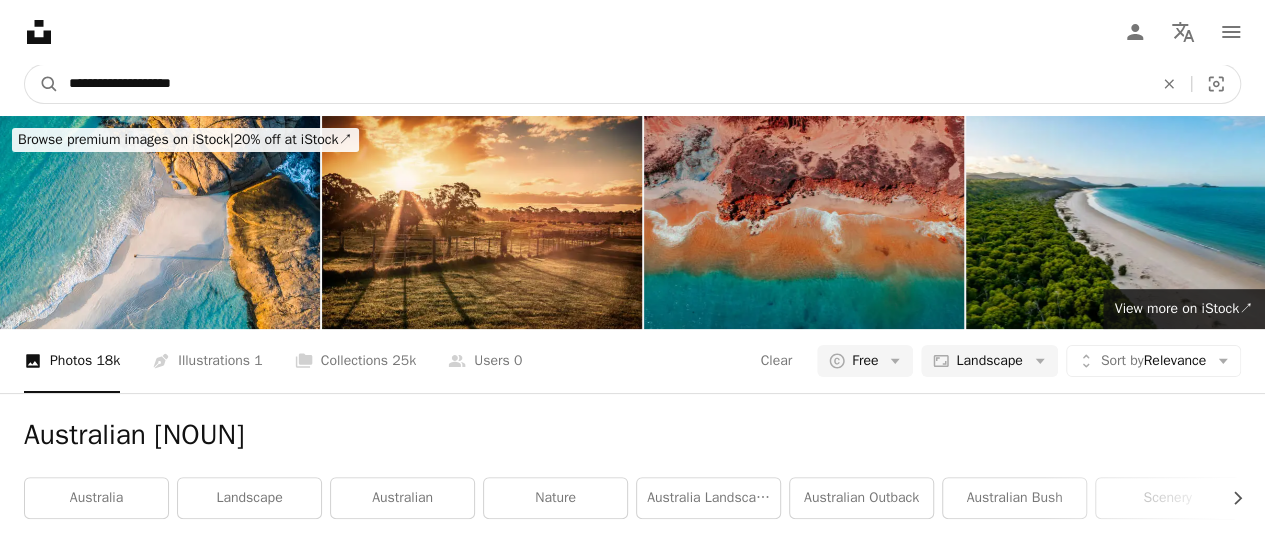 click on "**********" at bounding box center [603, 84] 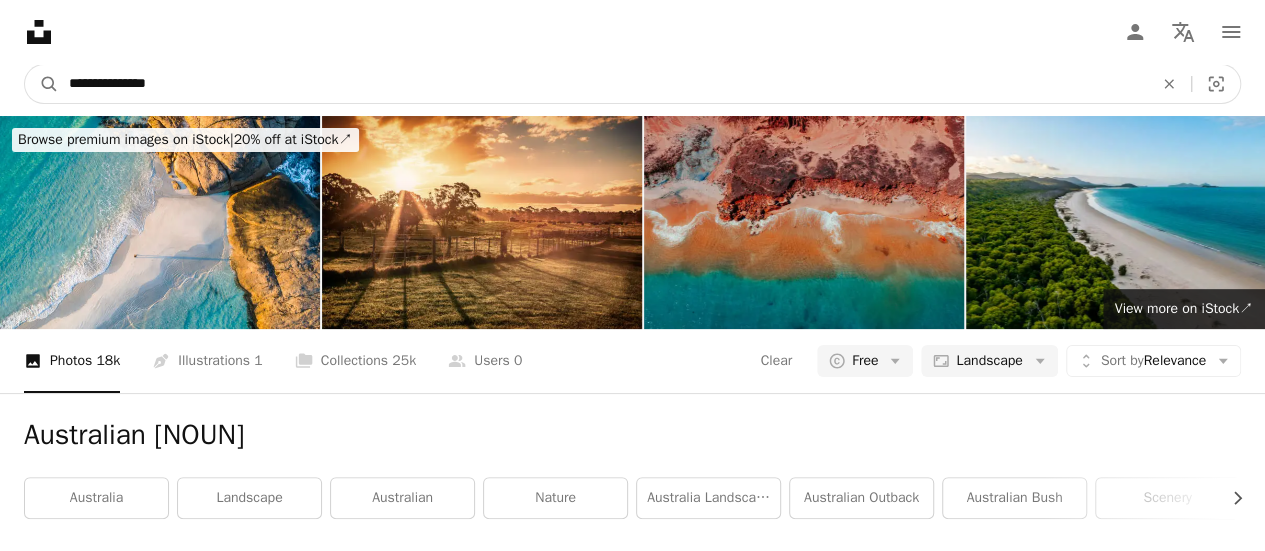 type on "**********" 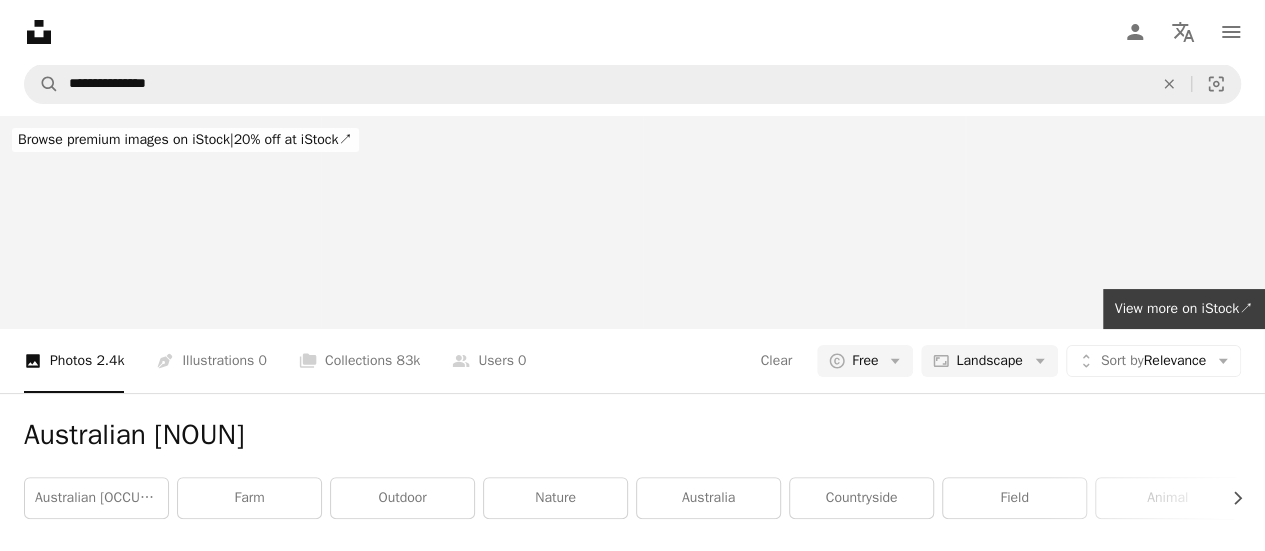 scroll, scrollTop: 620, scrollLeft: 0, axis: vertical 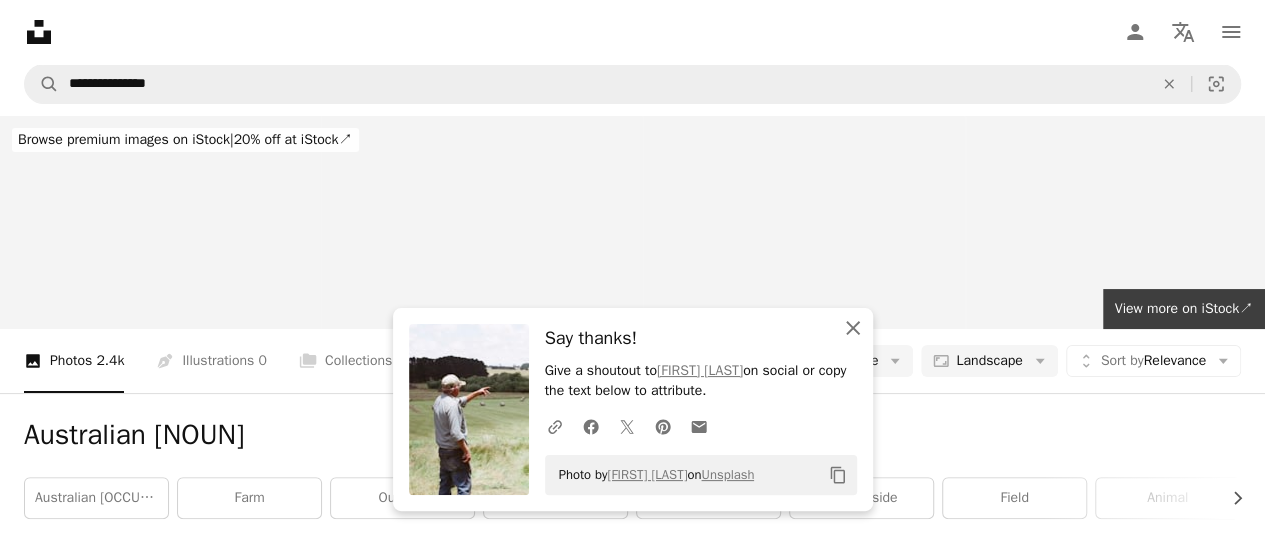 click on "An X shape" 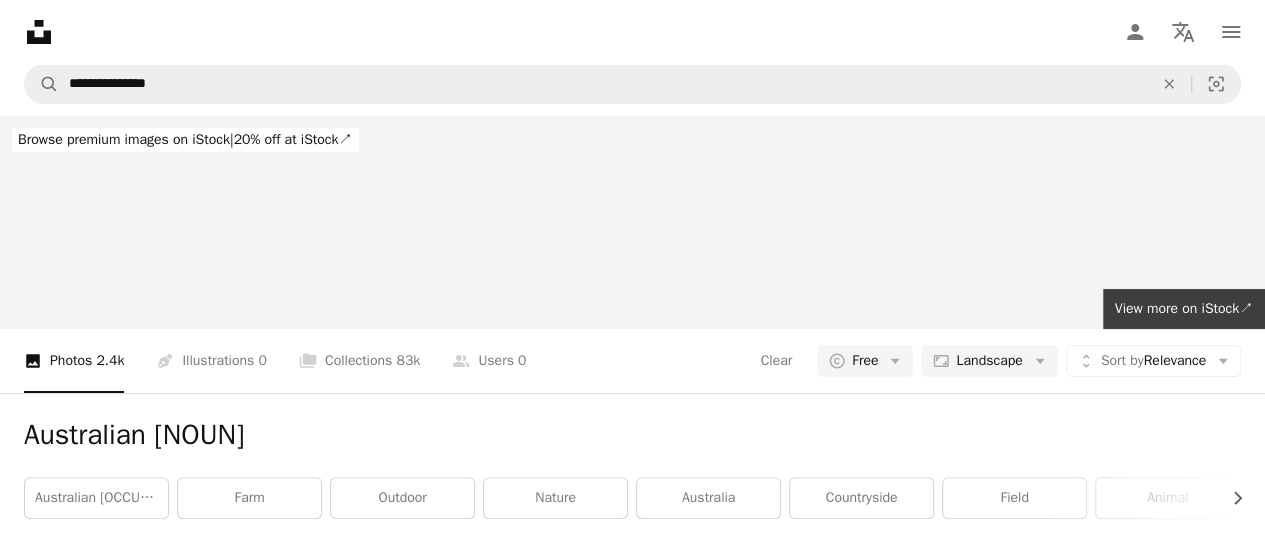 scroll, scrollTop: 931, scrollLeft: 0, axis: vertical 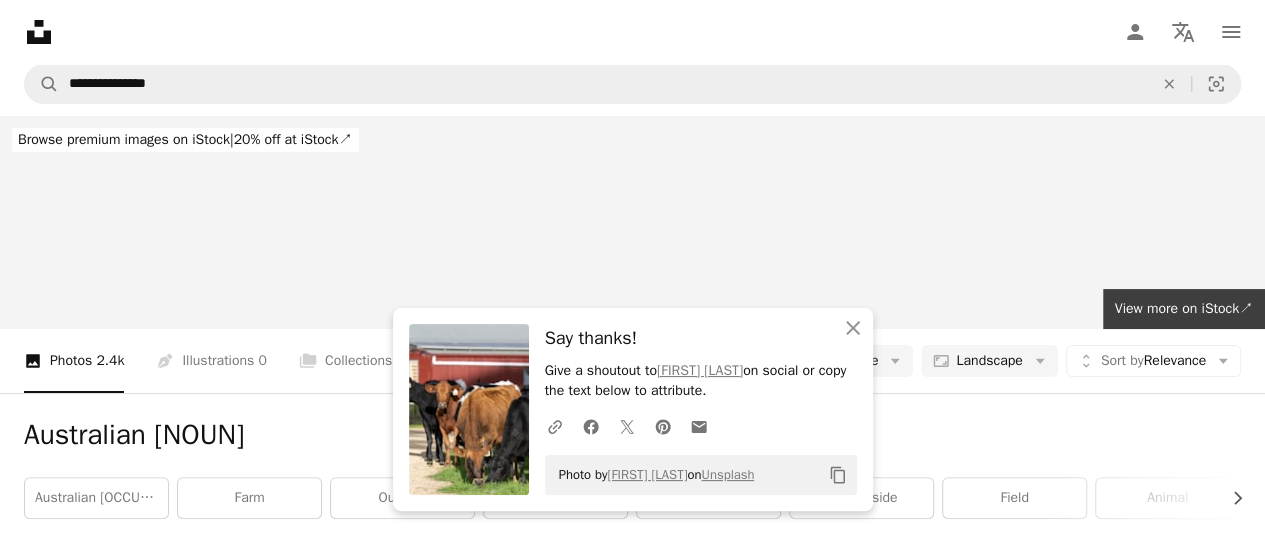 click on "Arrow pointing down" 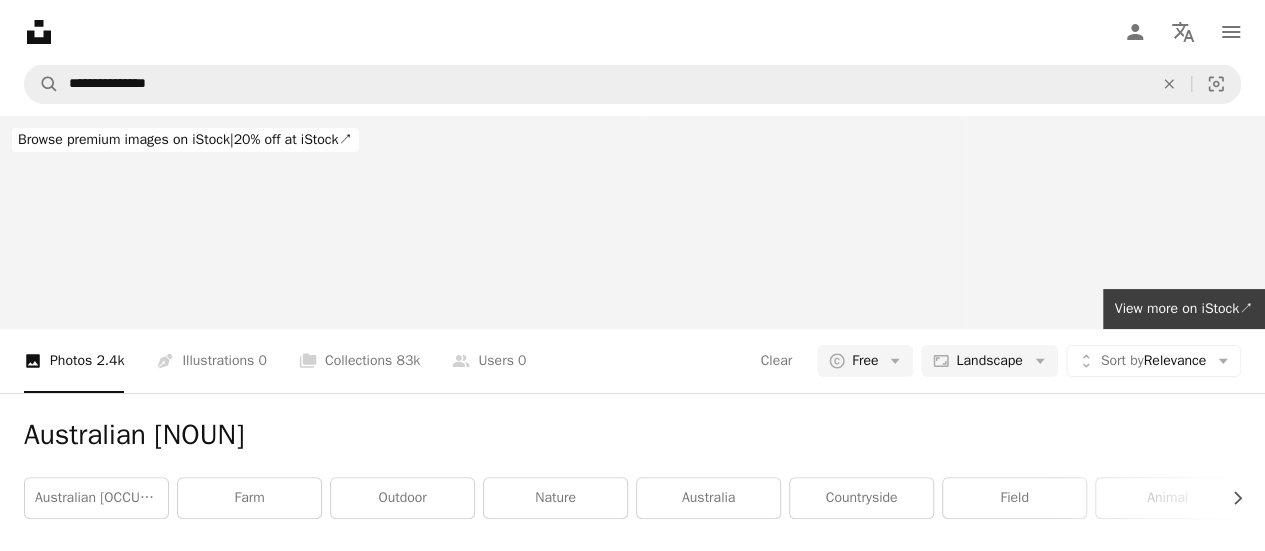 scroll, scrollTop: 3369, scrollLeft: 0, axis: vertical 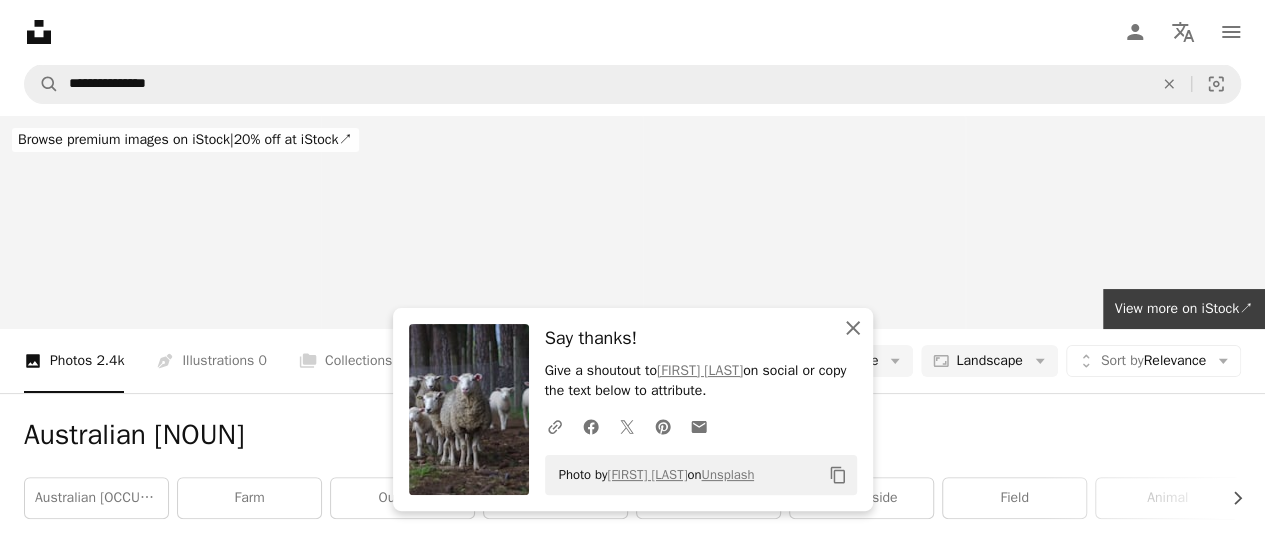click on "An X shape" 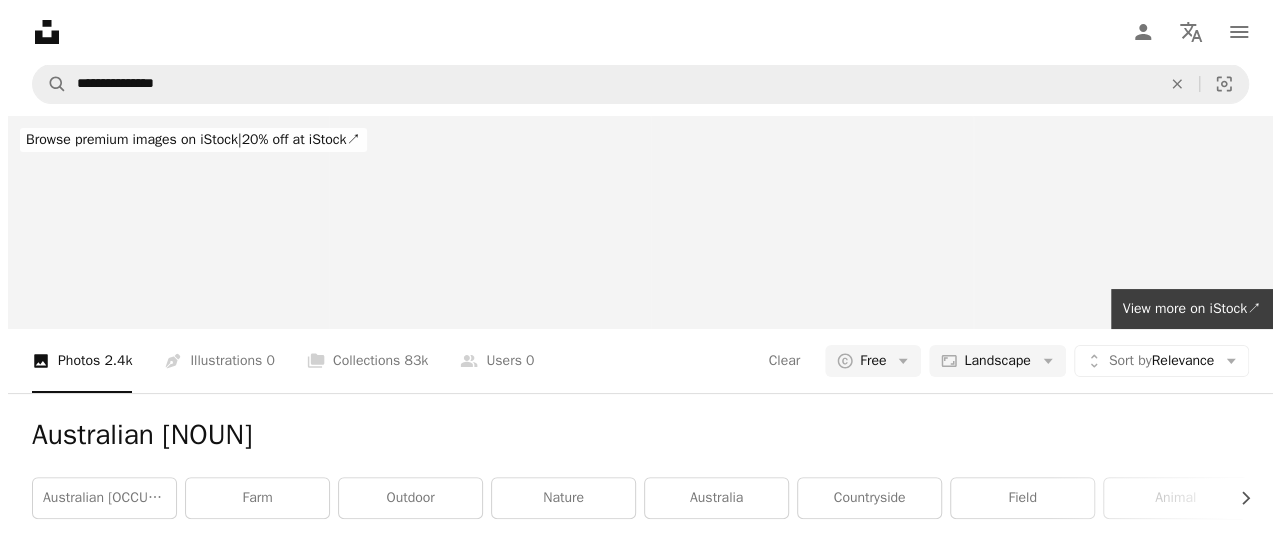 scroll, scrollTop: 5826, scrollLeft: 0, axis: vertical 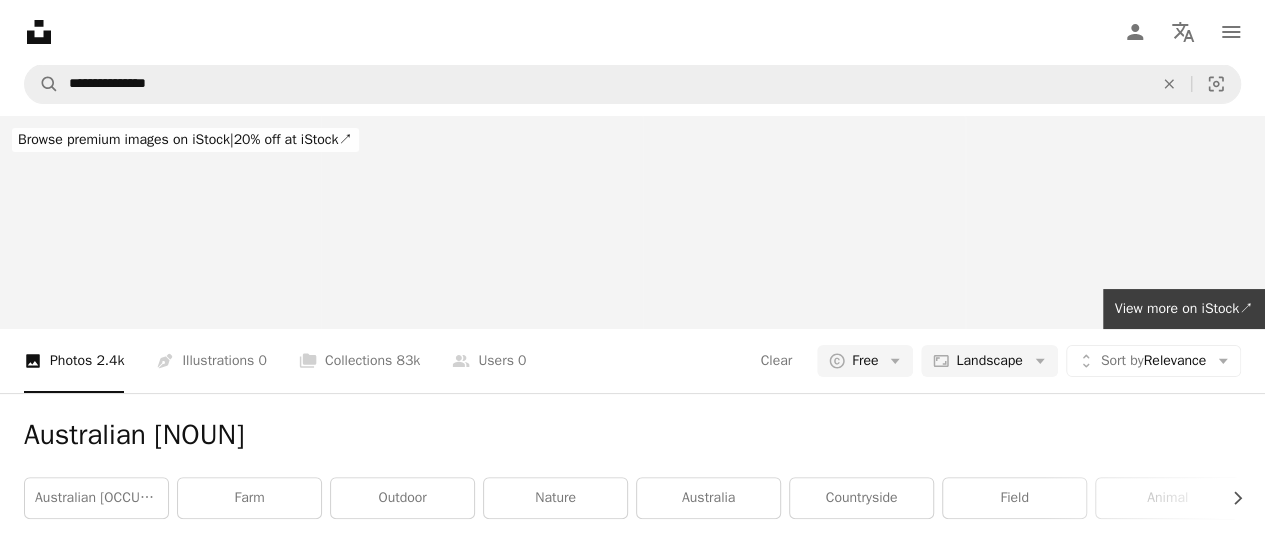 click at bounding box center (219, 6167) 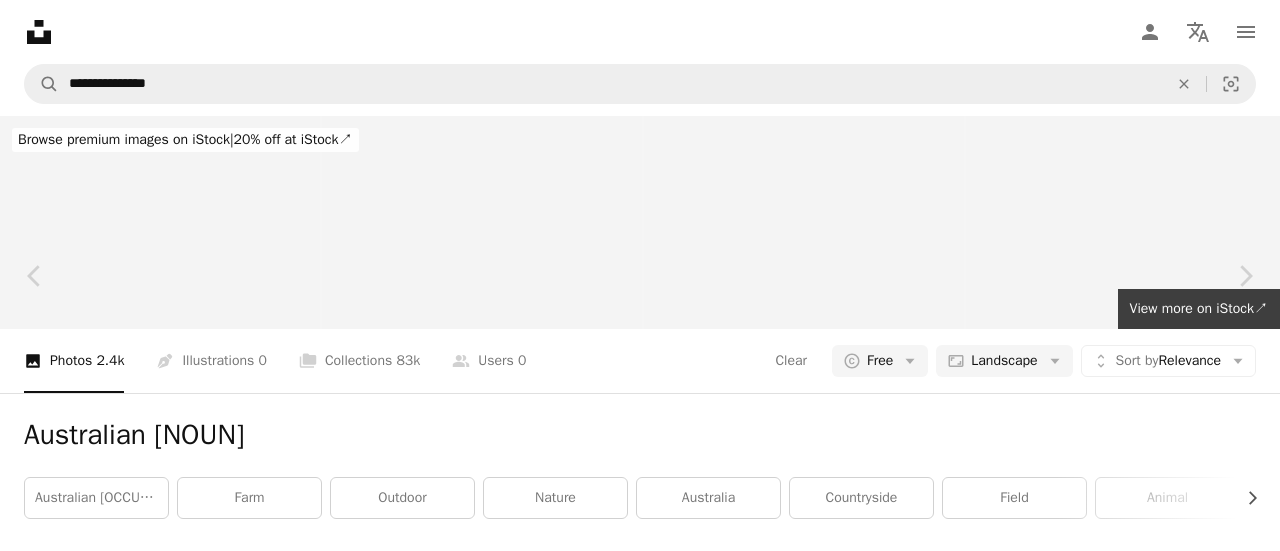 click on "Download free" at bounding box center [1081, 9439] 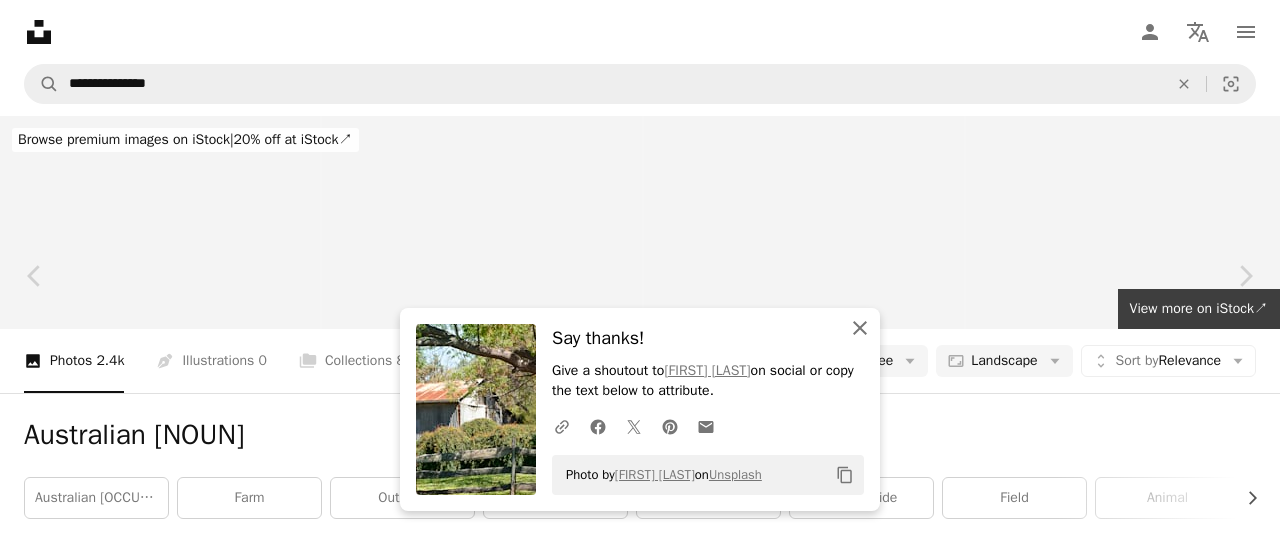 click on "An X shape" 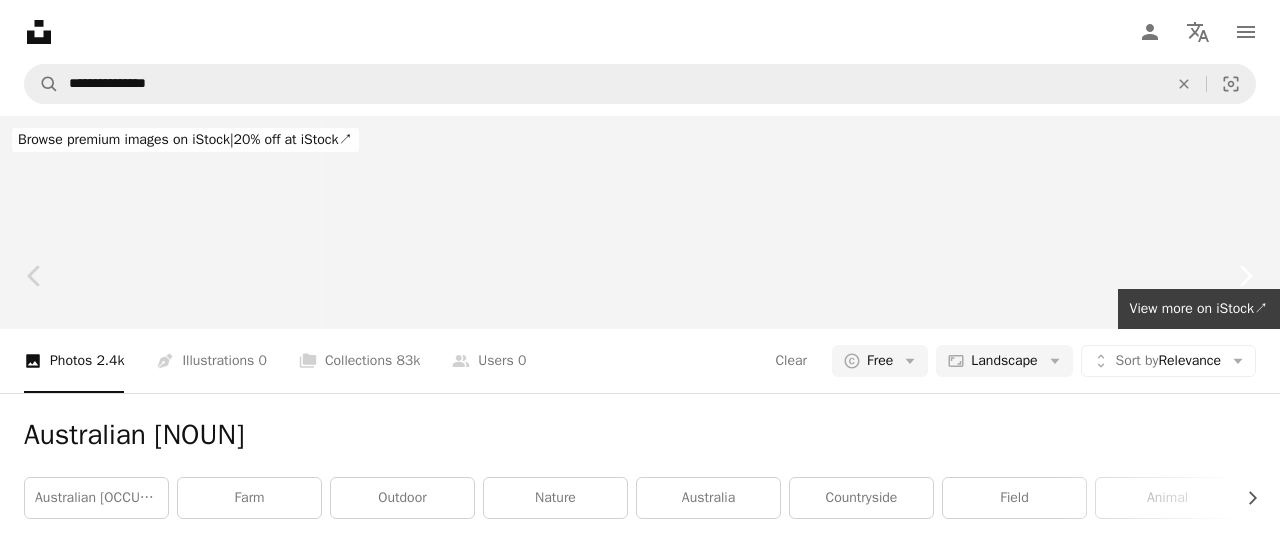 click on "Chevron right" at bounding box center (1245, 276) 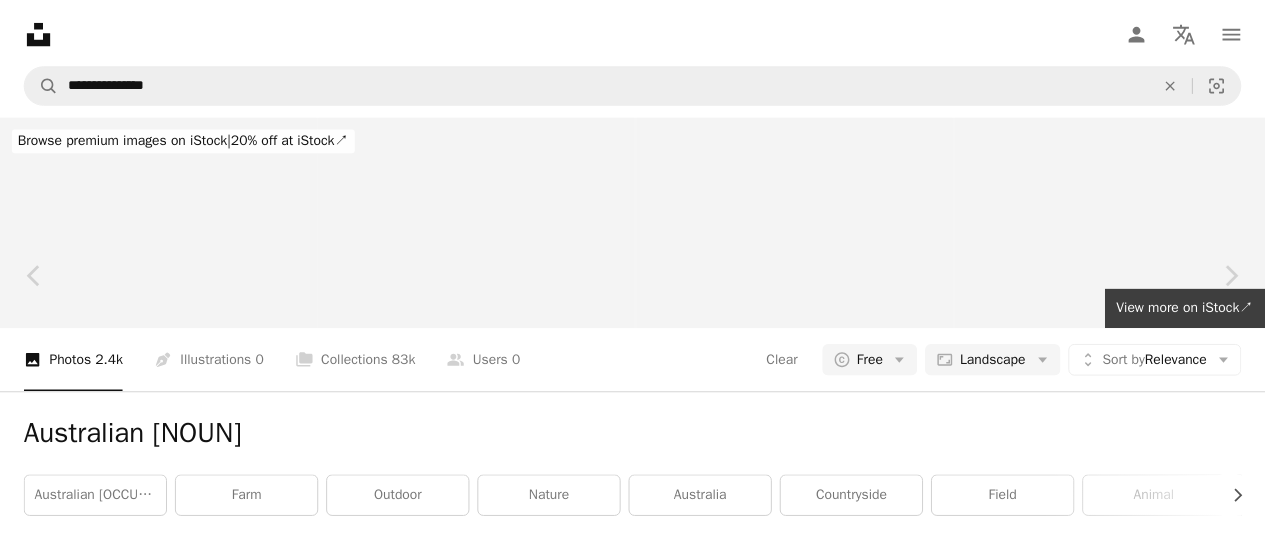 scroll, scrollTop: 92, scrollLeft: 0, axis: vertical 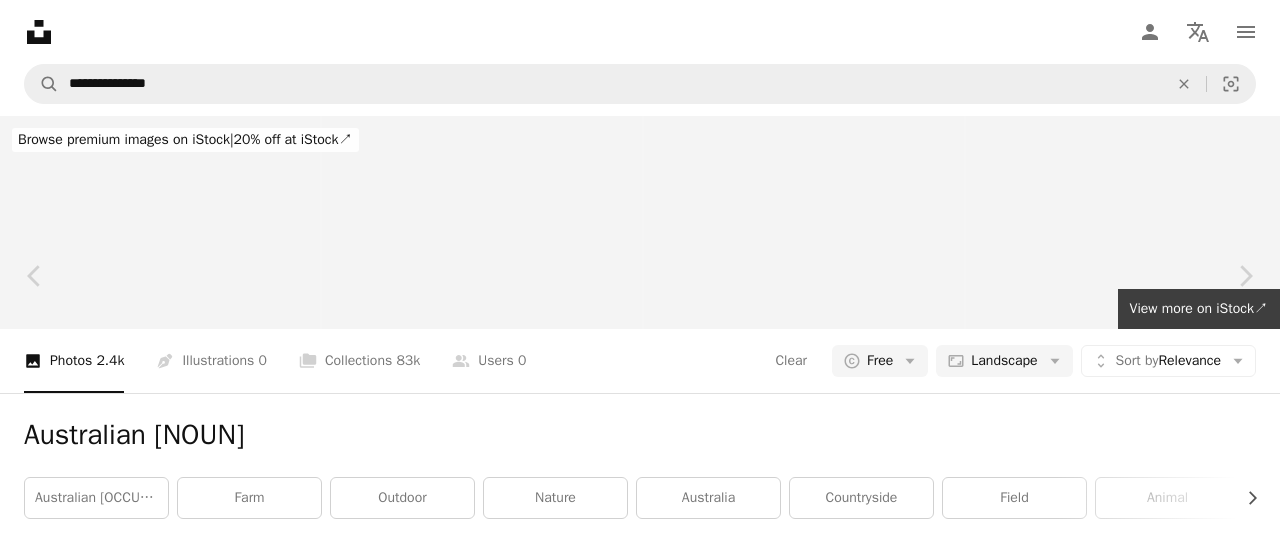 click on "An X shape Chevron left Chevron right [FIRST] [LAST] tokeller A heart A plus sign Edit image   Plus sign for Unsplash+ Download free Chevron down Zoom in Views 4,897,832 Downloads 50,512 Featured in Photos A forward-right arrow Share Info icon Info More Actions Calendar outlined Published on  March 9, 2017 Camera OLYMPUS CORPORATION, E-M10MarkII Safety Free to use under the  Unsplash License blue spring summer clouds cloud fun games wind kite flying fly activity windy activities string breeze weather outdoors toy Free stock photos Browse premium related images on iStock  |  Save 20% with code UNSPLASH20 View more on iStock  ↗ Related images A heart A plus sign [FIRST] [LAST] Available for hire A checkmark inside of a circle Arrow pointing down A heart" at bounding box center (640, 9667) 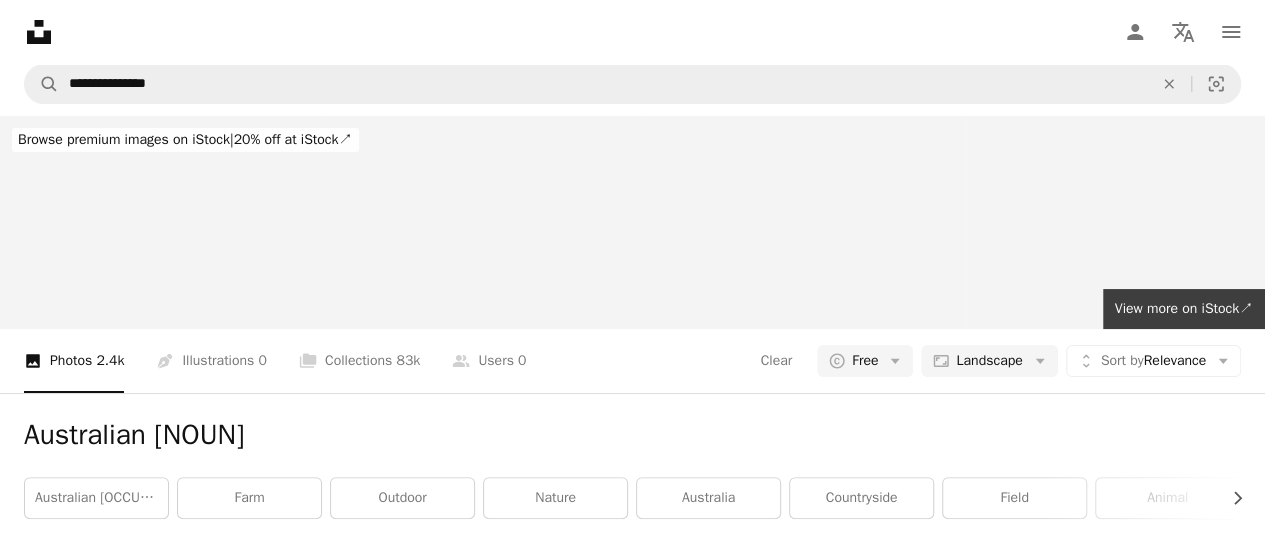 scroll, scrollTop: 8460, scrollLeft: 0, axis: vertical 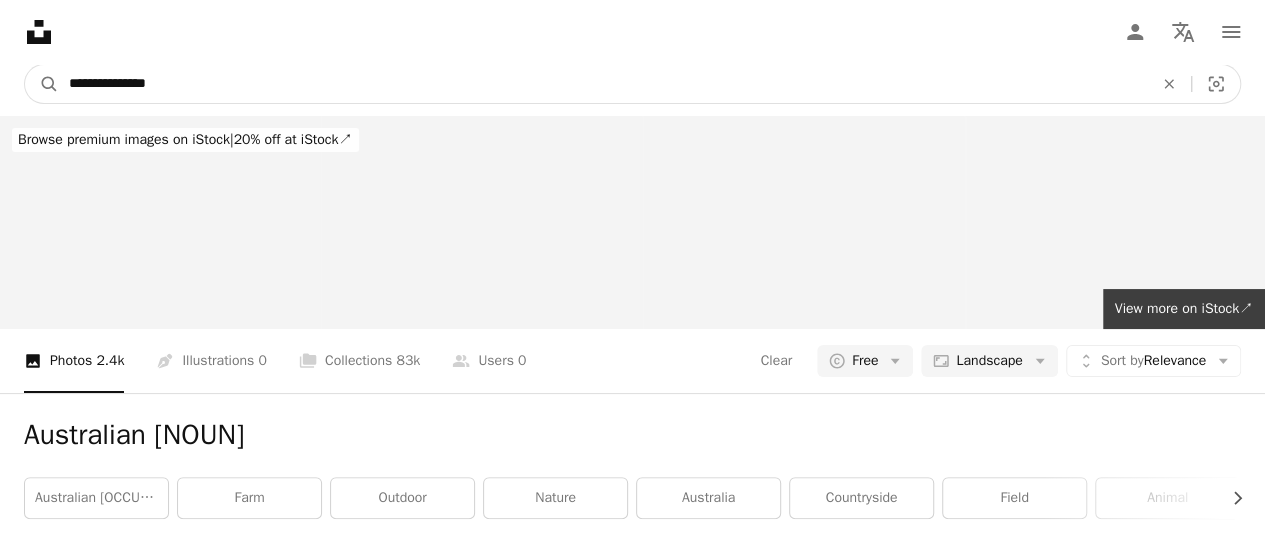 click on "**********" at bounding box center [603, 84] 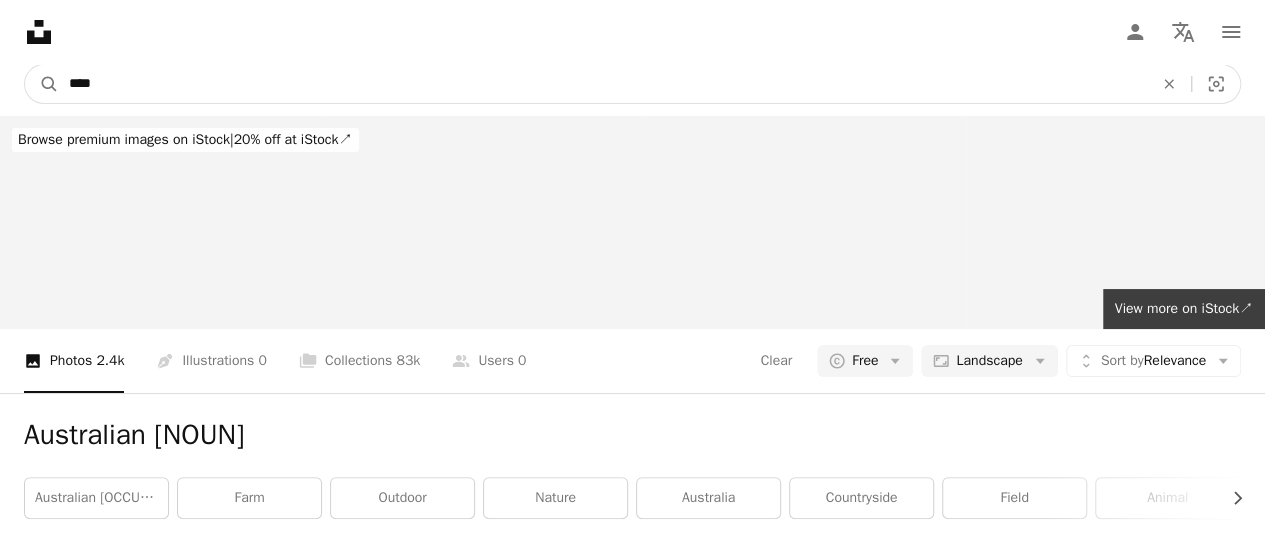type on "****" 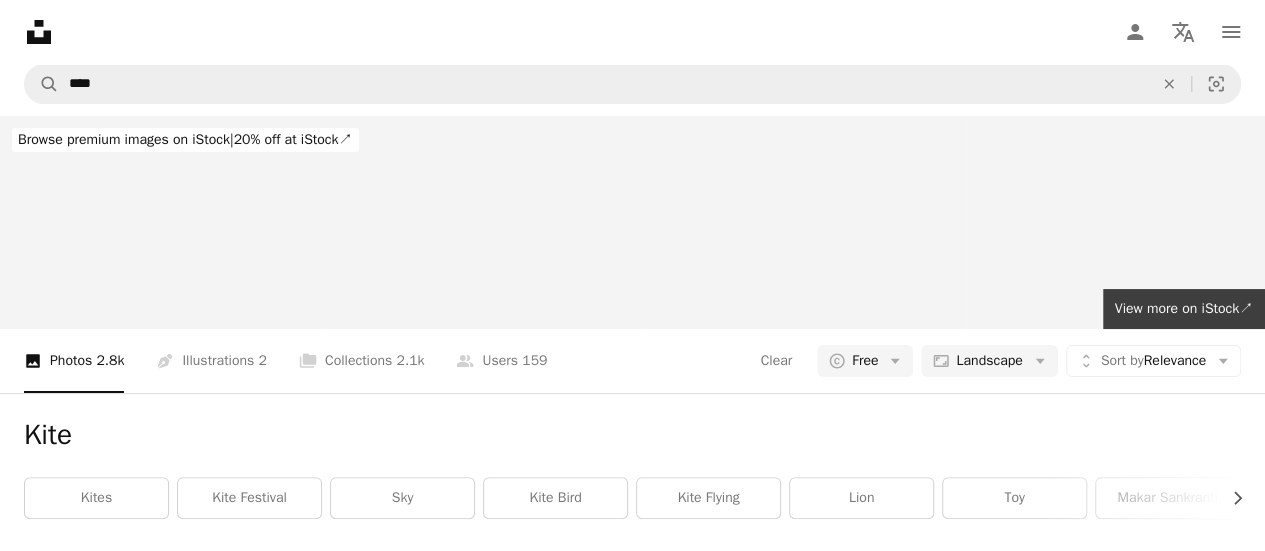 scroll, scrollTop: 398, scrollLeft: 0, axis: vertical 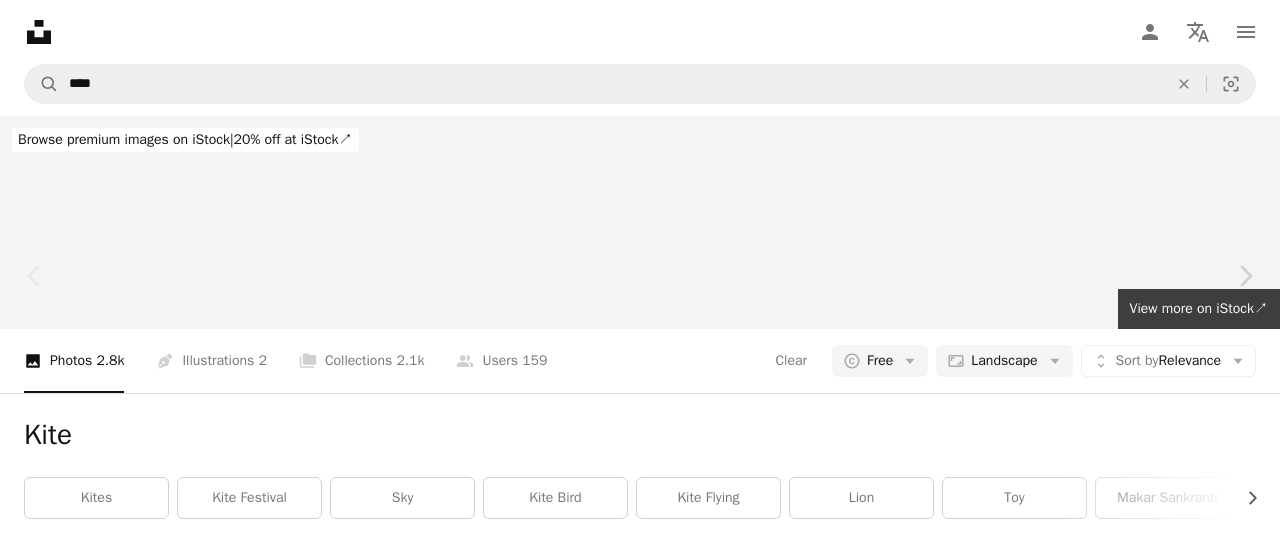 click on "Download free" at bounding box center [1081, 4054] 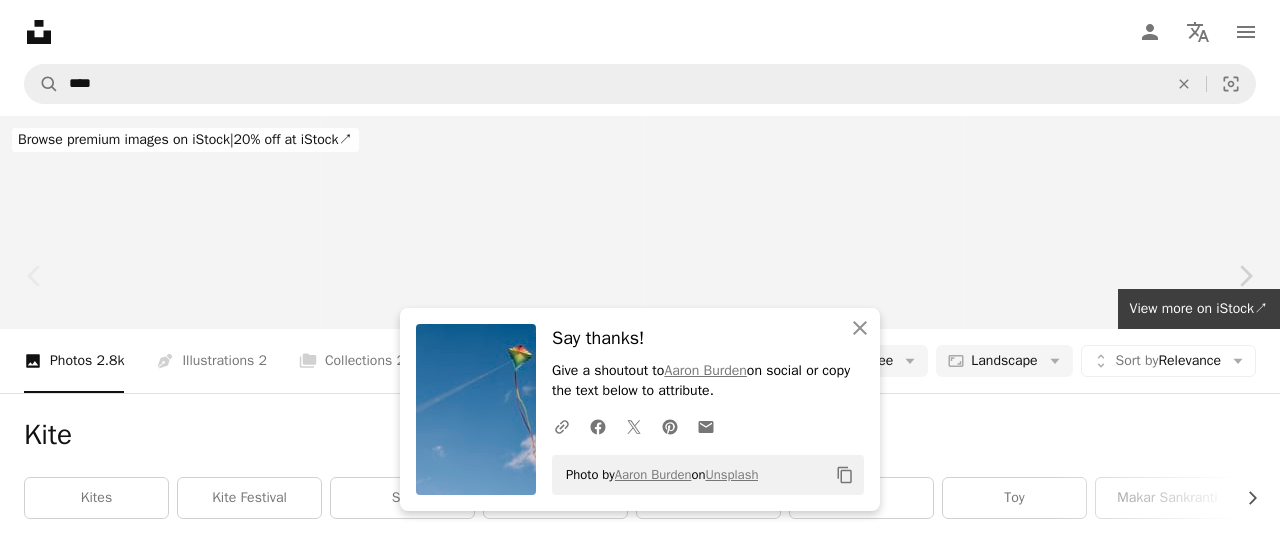 click on "An X shape Chevron left Chevron right [FIRST] [LAST] tokeller A heart A plus sign Edit image   Plus sign for Unsplash+ Download free Chevron down Zoom in Views 214,408 Downloads 1,015 A forward-right arrow Share Info icon Info More Actions Calendar outlined Published on  June 12, 2020 Camera Canon, EOS 600D Safety Free to use under the  Unsplash License clouds australia farming cattle wild bush tranquil outback building human animal cloud horse lake cow weather outdoors countryside mammal rural Free stock photos Browse premium related images on iStock  |  Save 20% with code UNSPLASH20 View more on iStock  ↗ Related images A heart A plus sign [FIRST] [LAST] Available for hire A checkmark inside of a circle Arrow pointing down Plus sign for Unsplash+ A heart A plus sign Getty Images For  Unsplash+ A lock   Download A heart A plus sign [FIRST] [LAST] Arrow pointing down A heart A plus sign [FIRST] [LAST] Available for hire A checkmark inside of a circle Arrow pointing down A heart A plus sign Blue Photo For" at bounding box center [640, 4282] 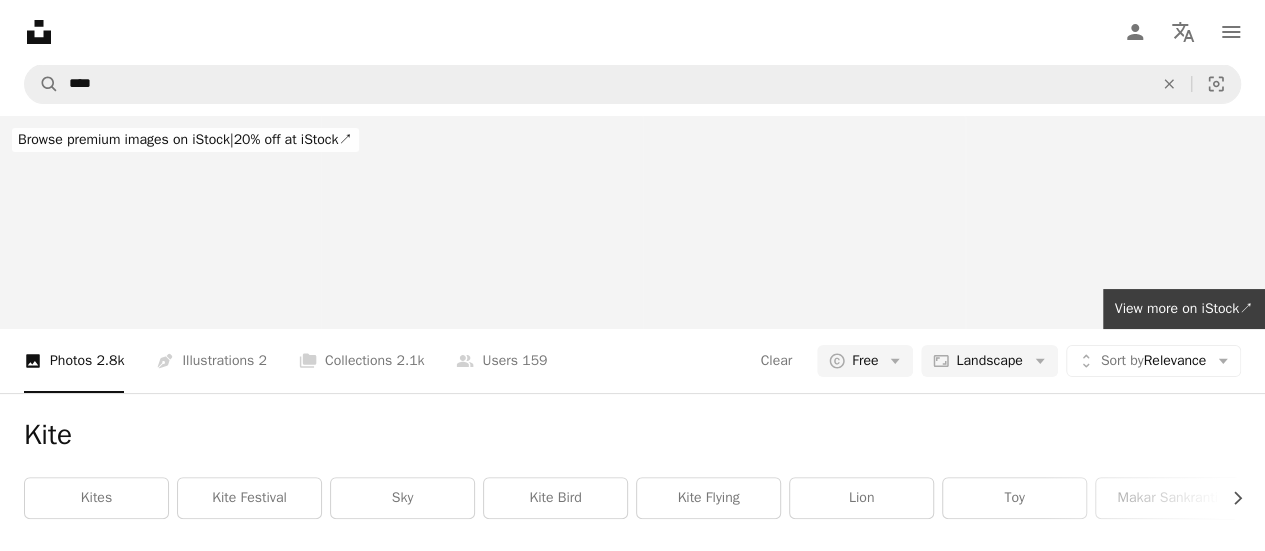 scroll, scrollTop: 1781, scrollLeft: 0, axis: vertical 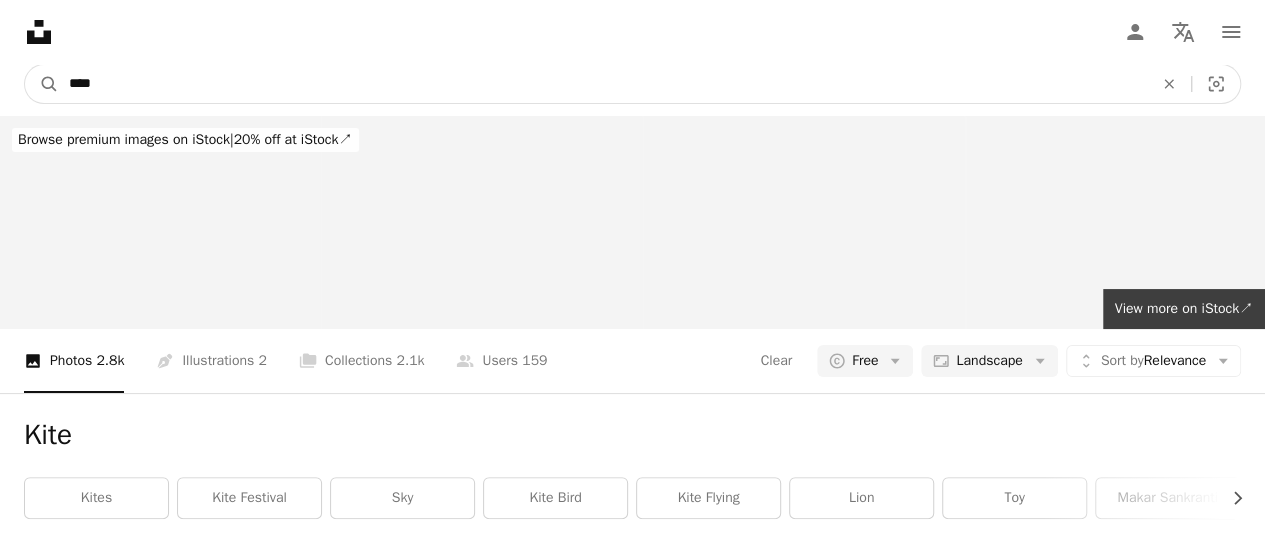 click on "****" at bounding box center [603, 84] 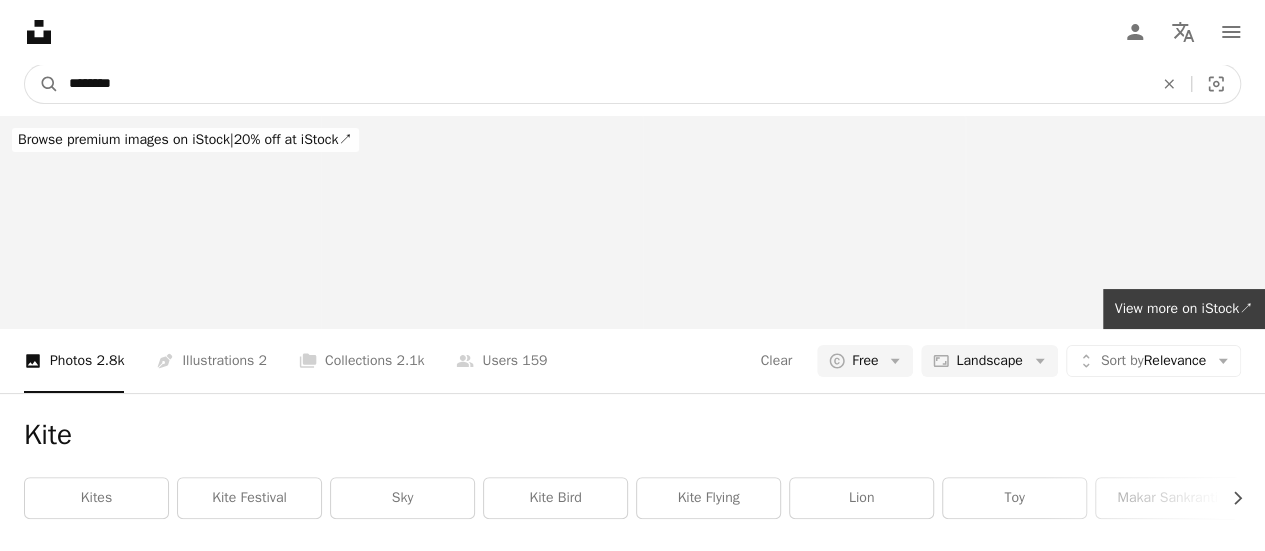type on "********" 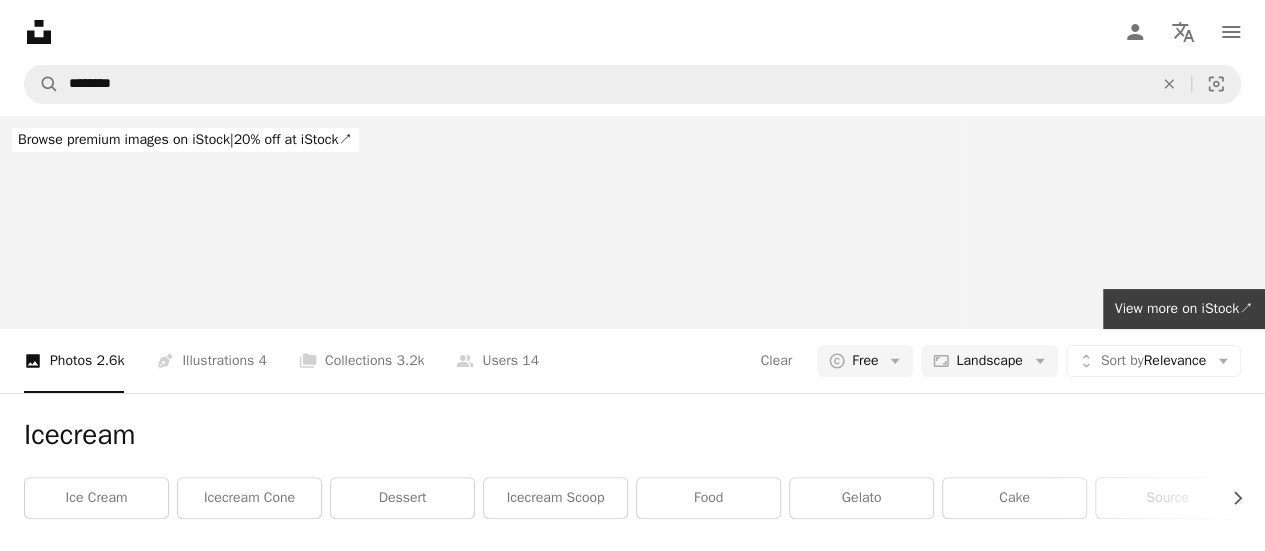 scroll, scrollTop: 3144, scrollLeft: 0, axis: vertical 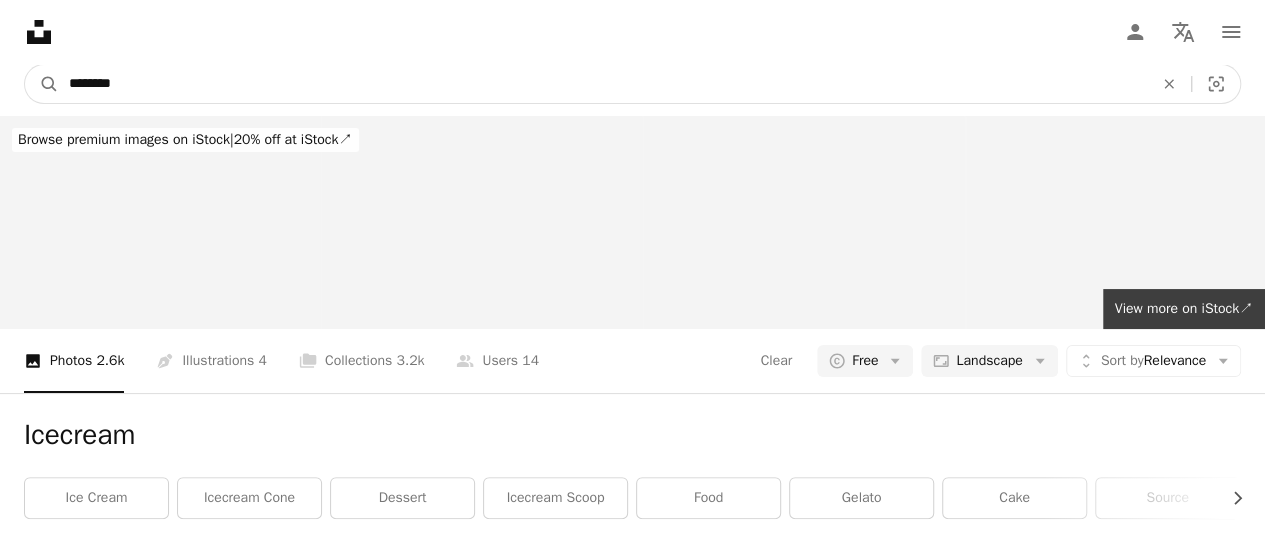 click on "********" at bounding box center [603, 84] 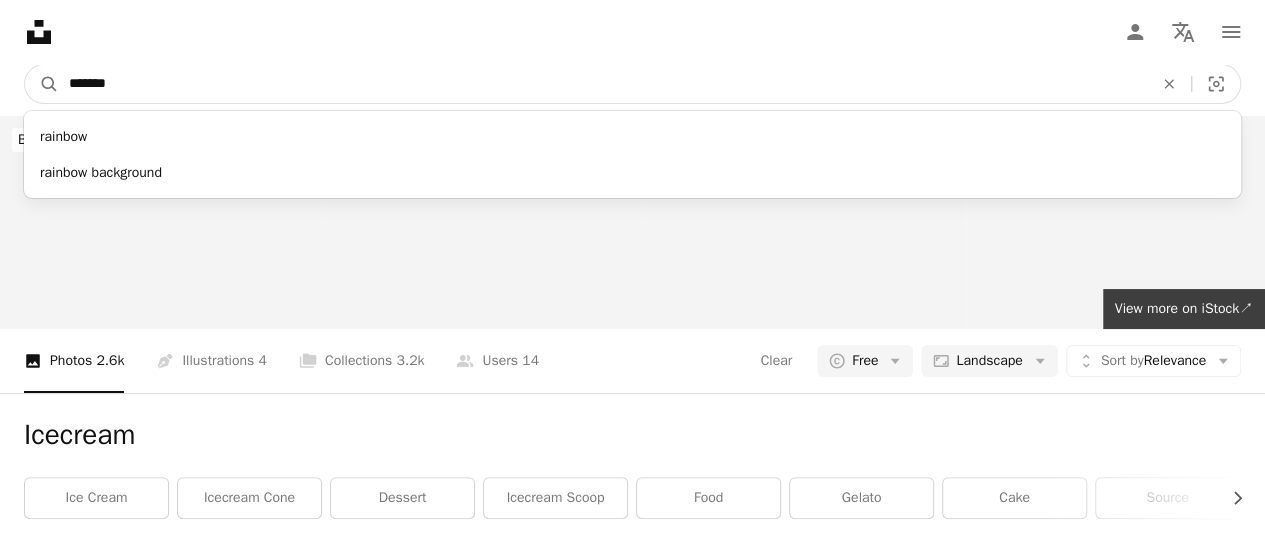 type on "*******" 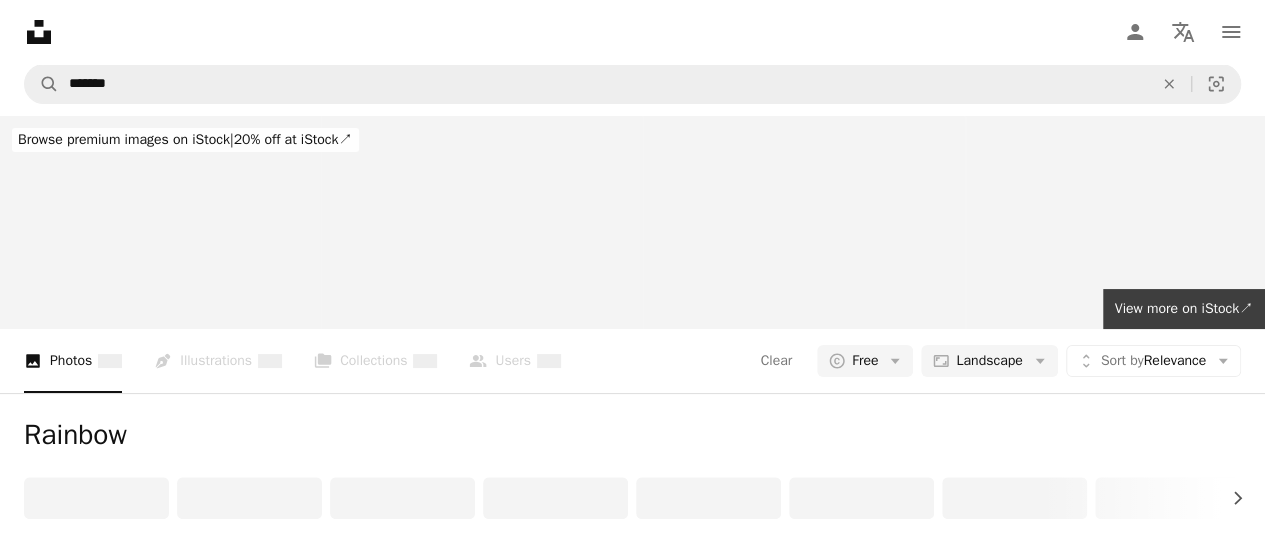 scroll, scrollTop: 0, scrollLeft: 0, axis: both 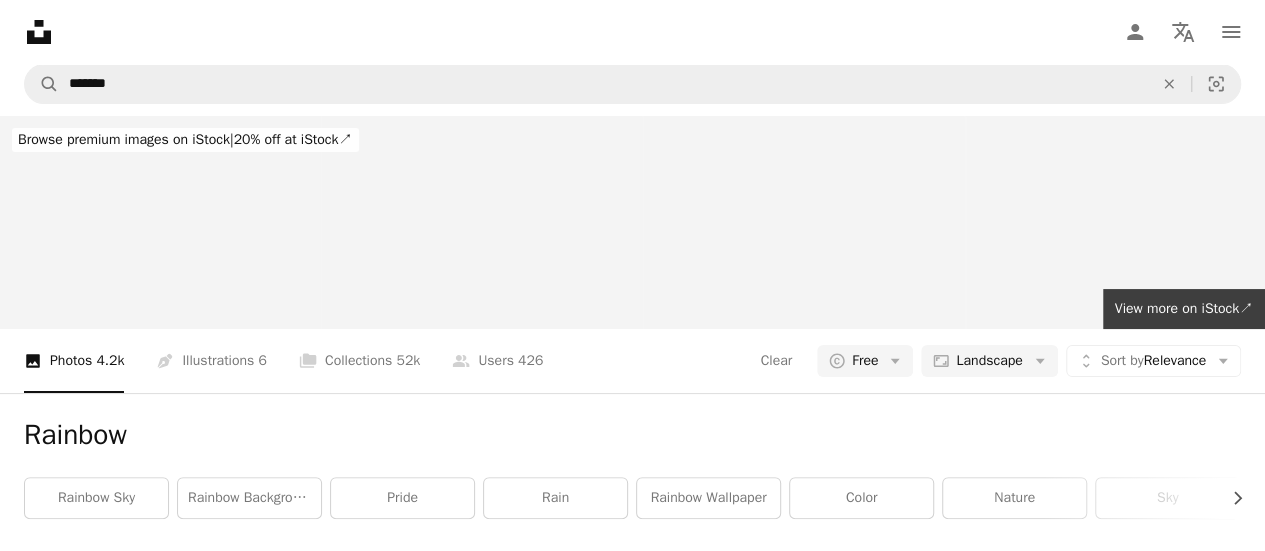 click 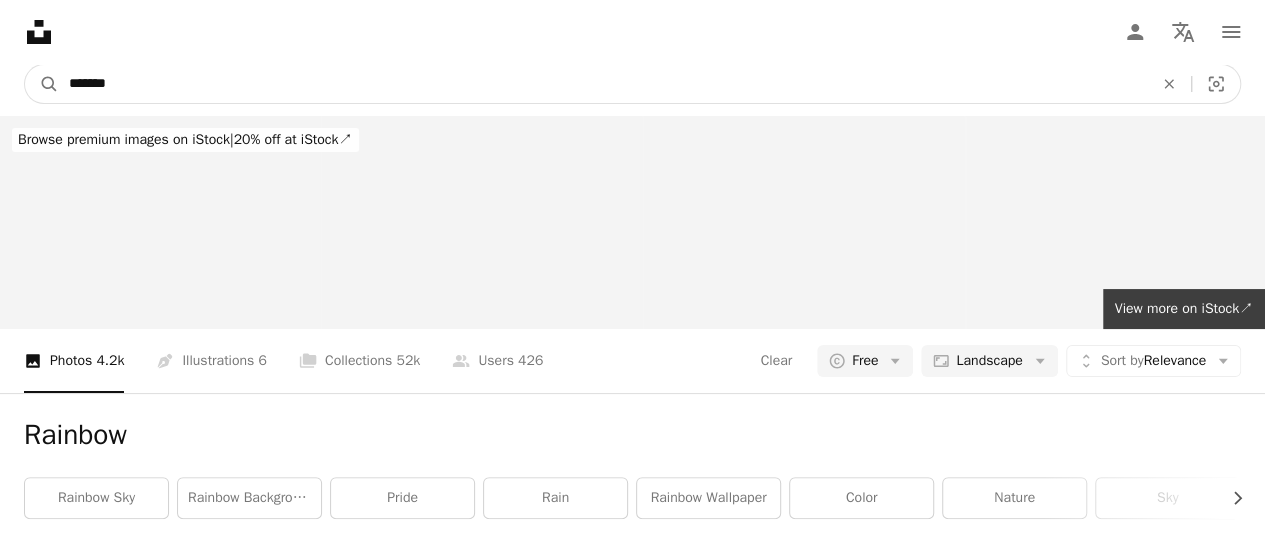 click on "*******" at bounding box center (603, 84) 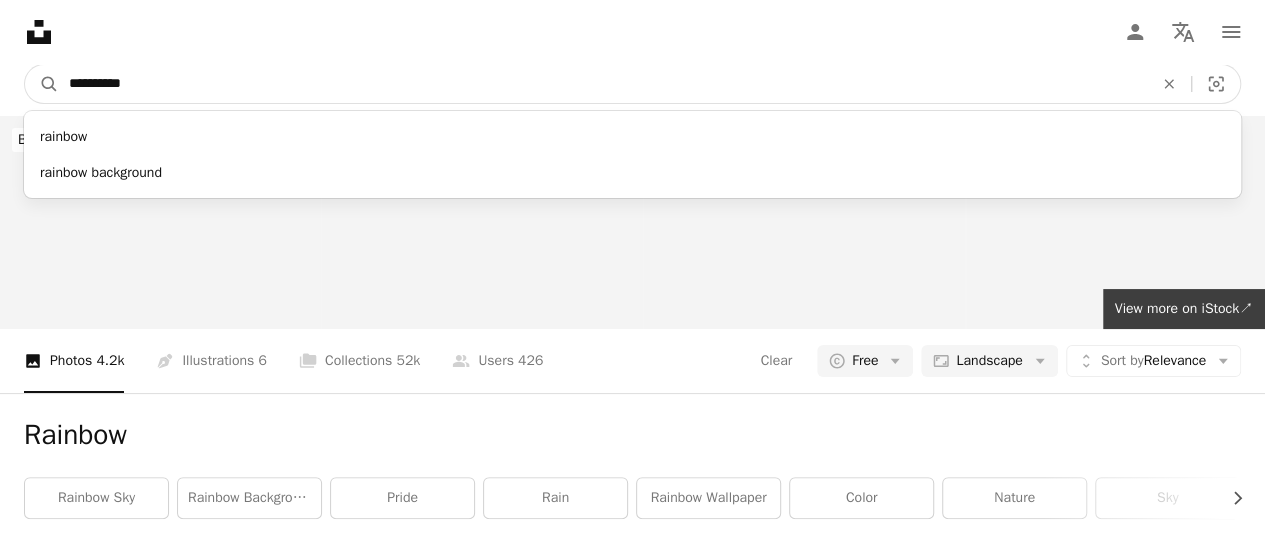 type on "**********" 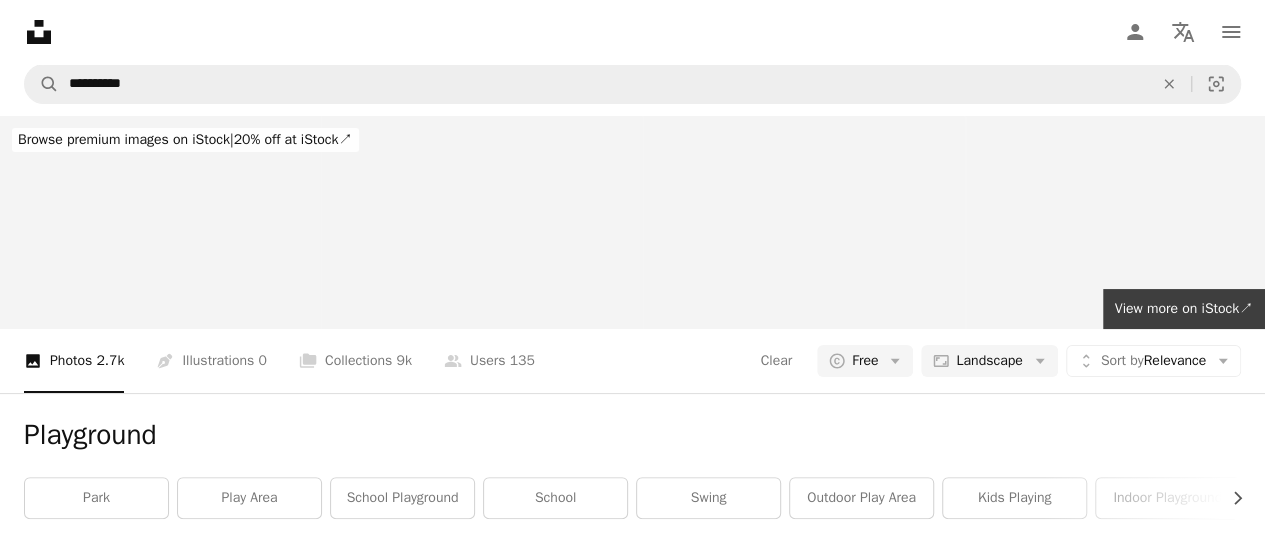 scroll, scrollTop: 380, scrollLeft: 0, axis: vertical 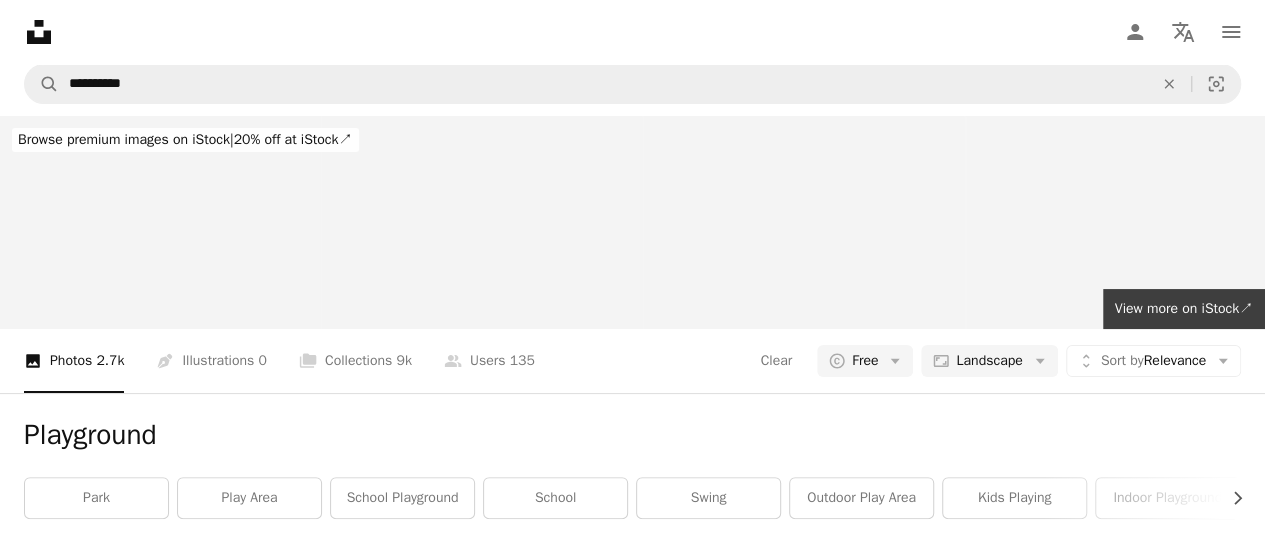 click on "Arrow pointing down" 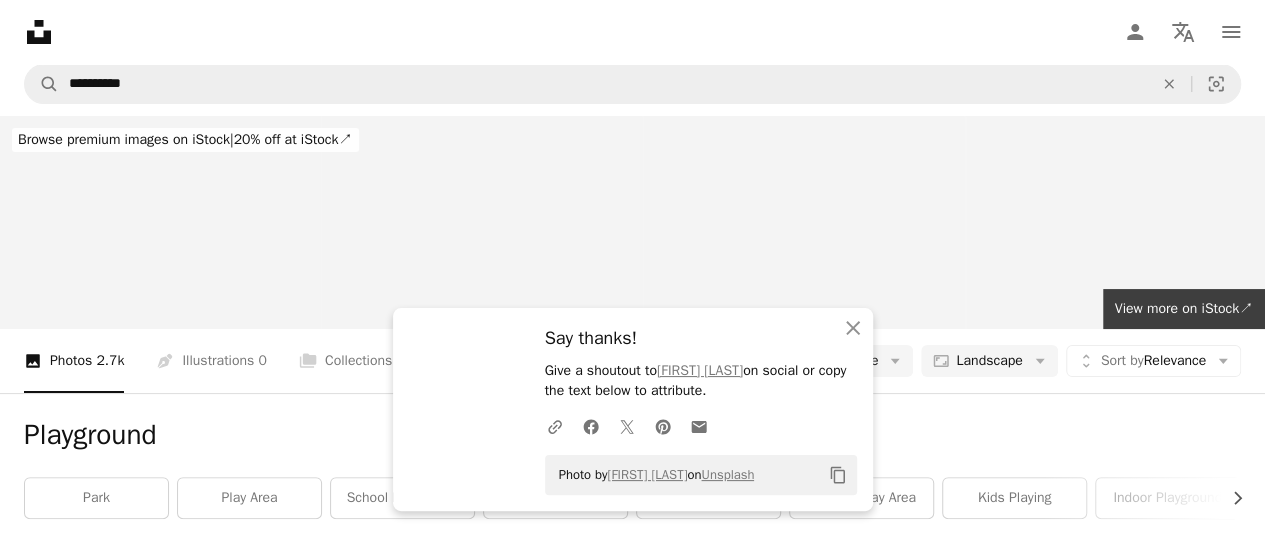 scroll, scrollTop: 735, scrollLeft: 0, axis: vertical 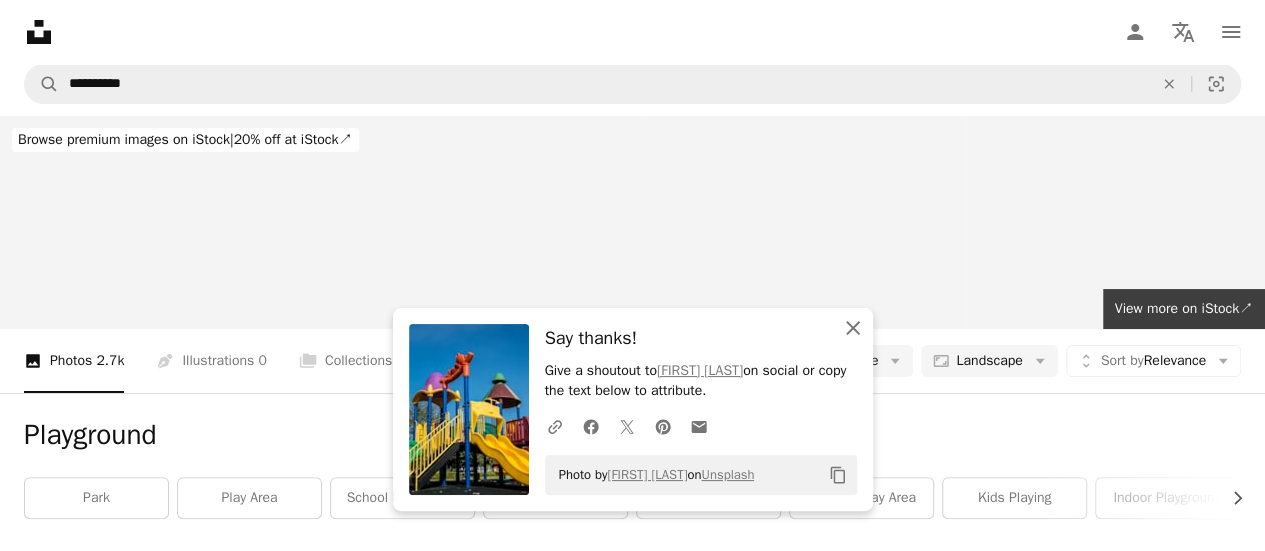 click 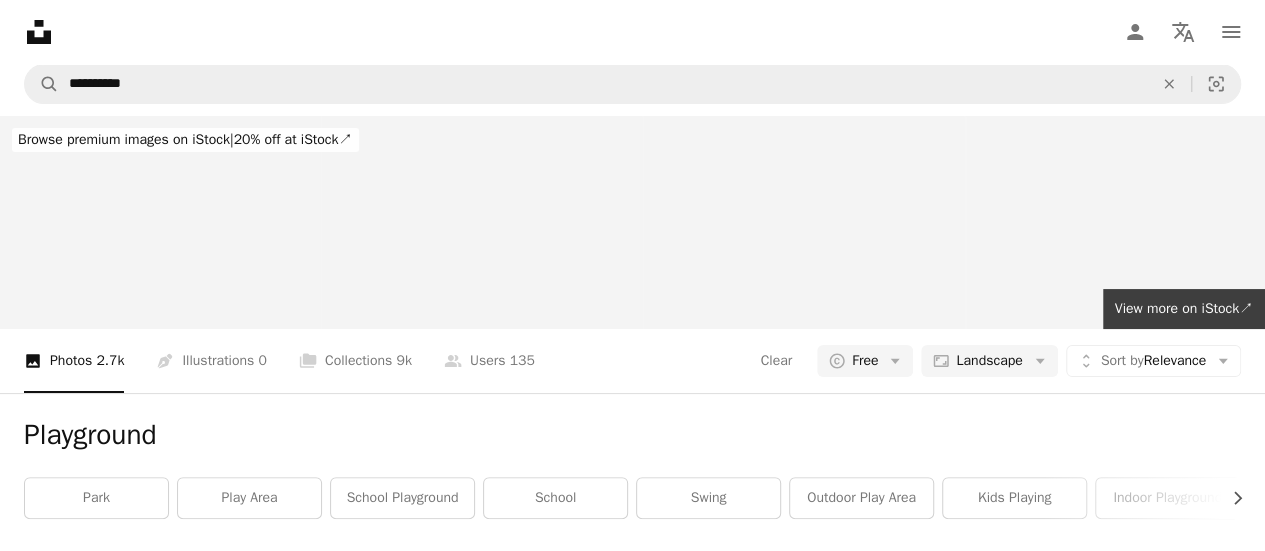 scroll, scrollTop: 1302, scrollLeft: 0, axis: vertical 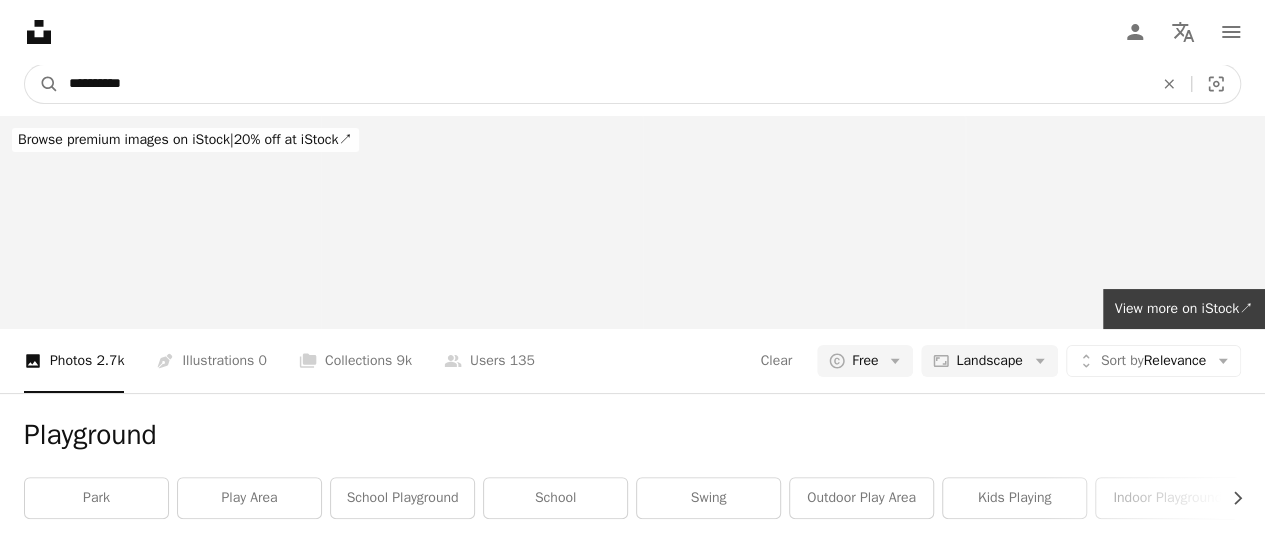 click on "**********" at bounding box center (603, 84) 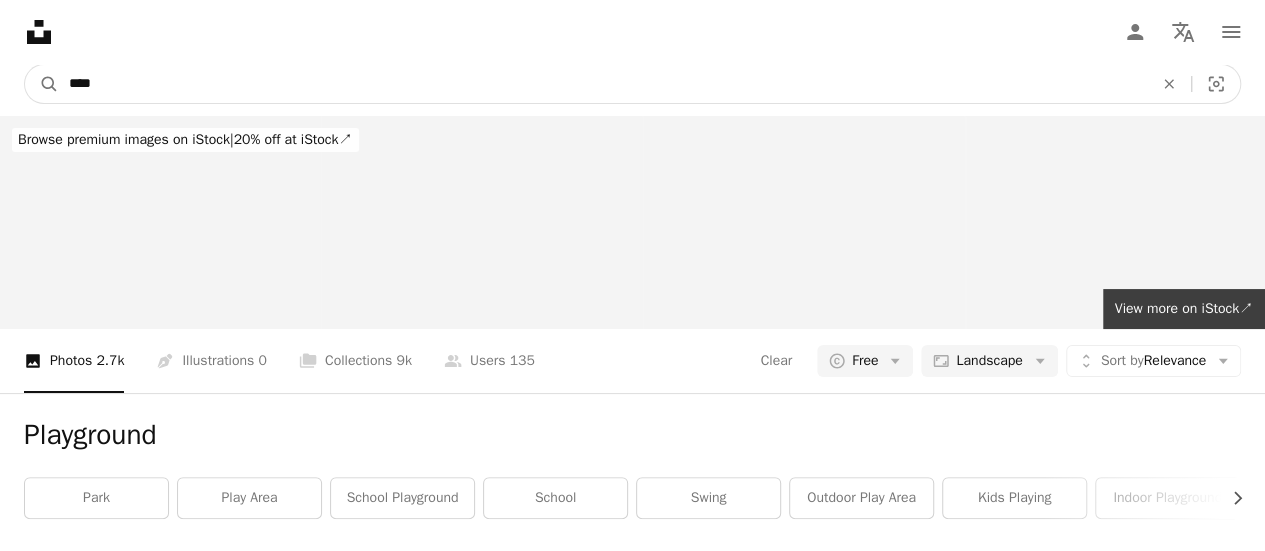 type on "****" 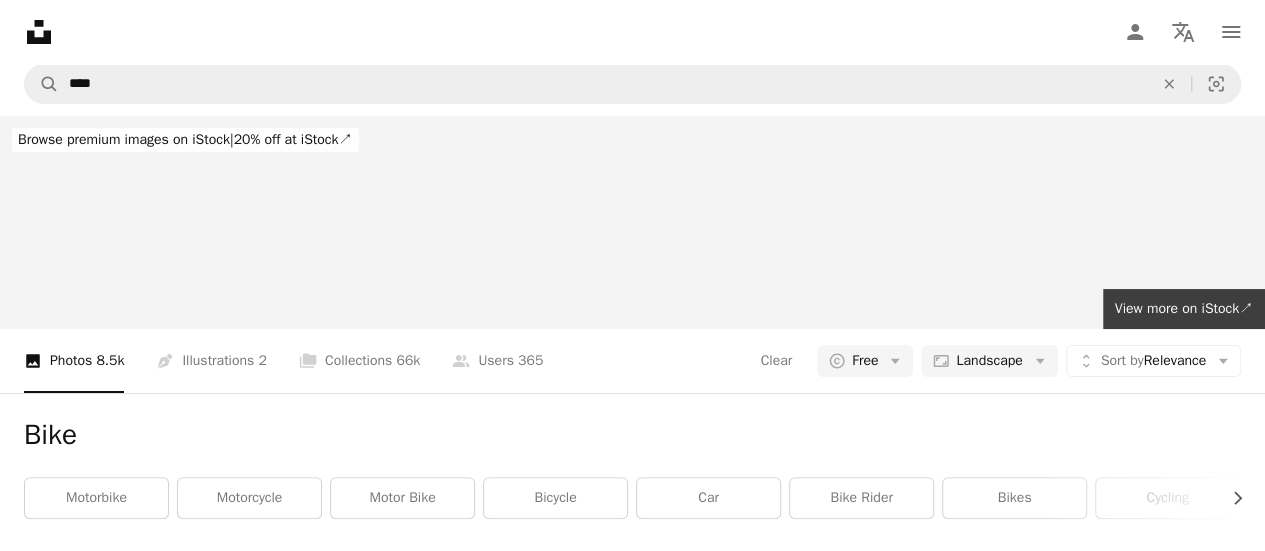 scroll, scrollTop: 1634, scrollLeft: 0, axis: vertical 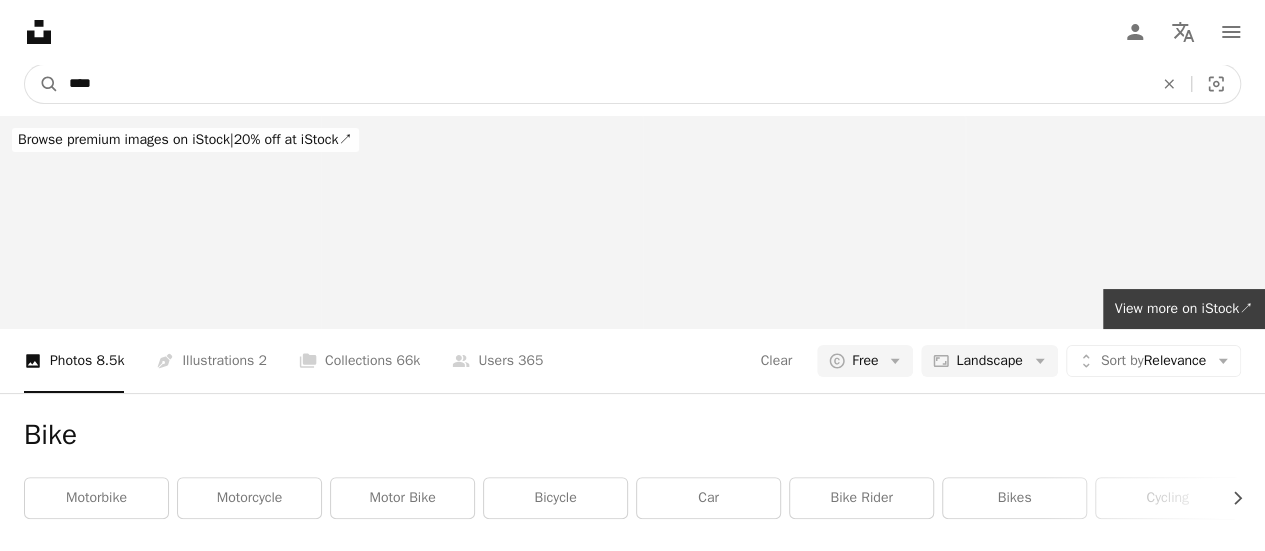 click on "****" at bounding box center [603, 84] 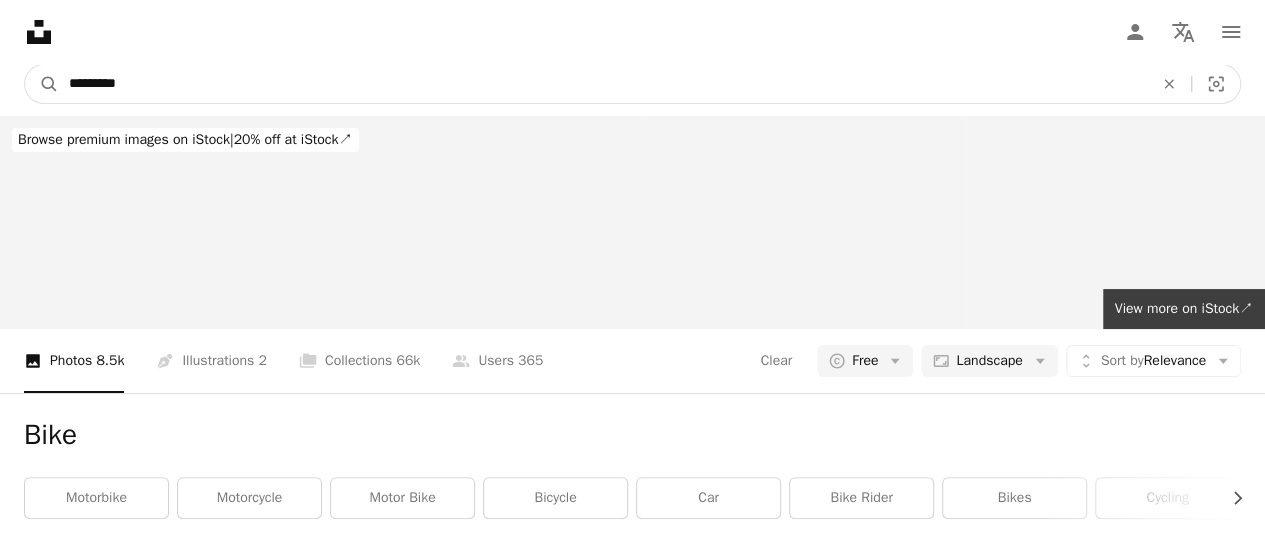 type on "**********" 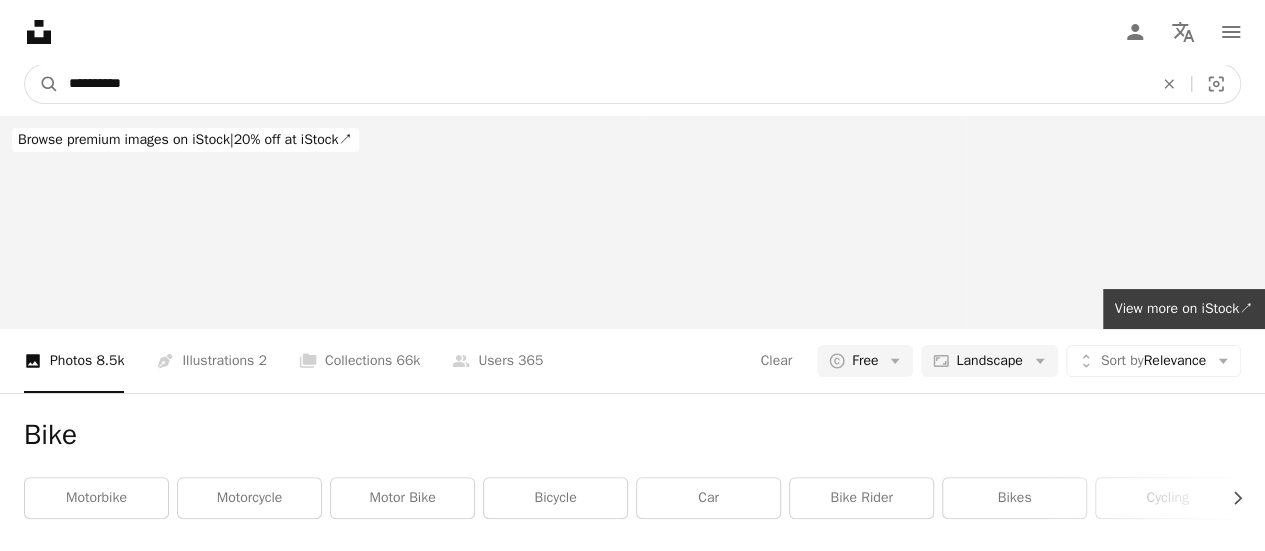 click on "A magnifying glass" at bounding box center (42, 84) 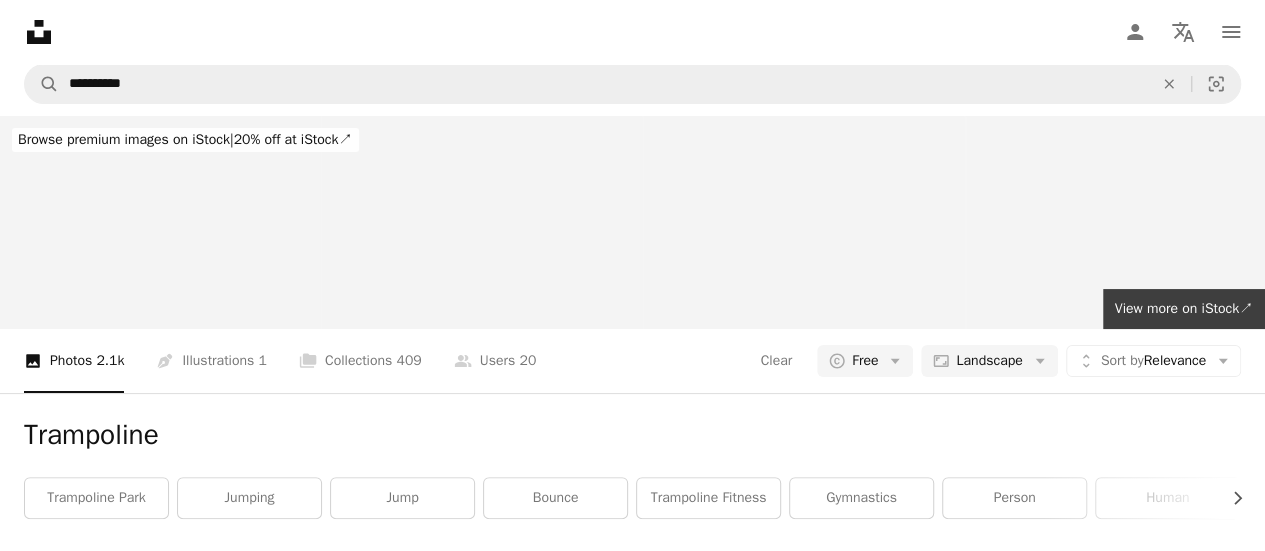 scroll, scrollTop: 1445, scrollLeft: 0, axis: vertical 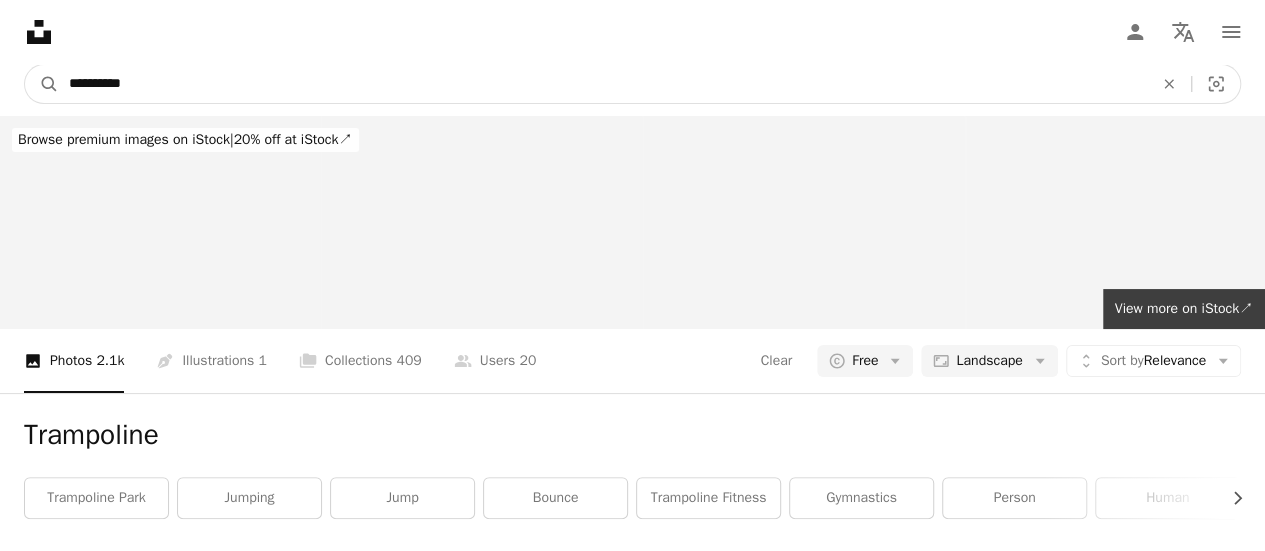 click on "**********" at bounding box center [603, 84] 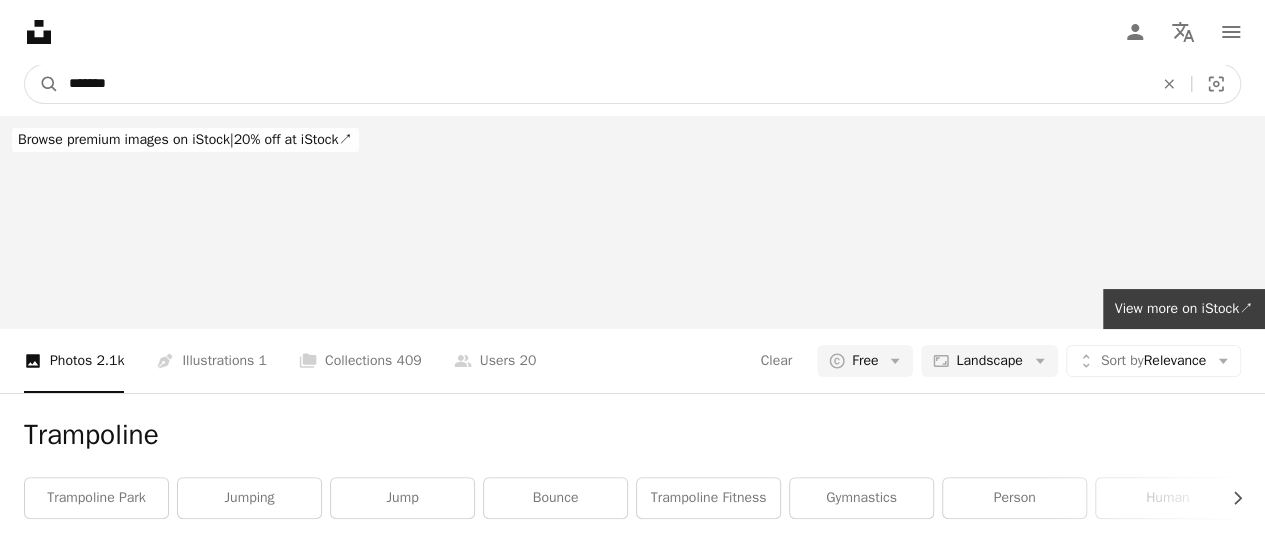 type on "********" 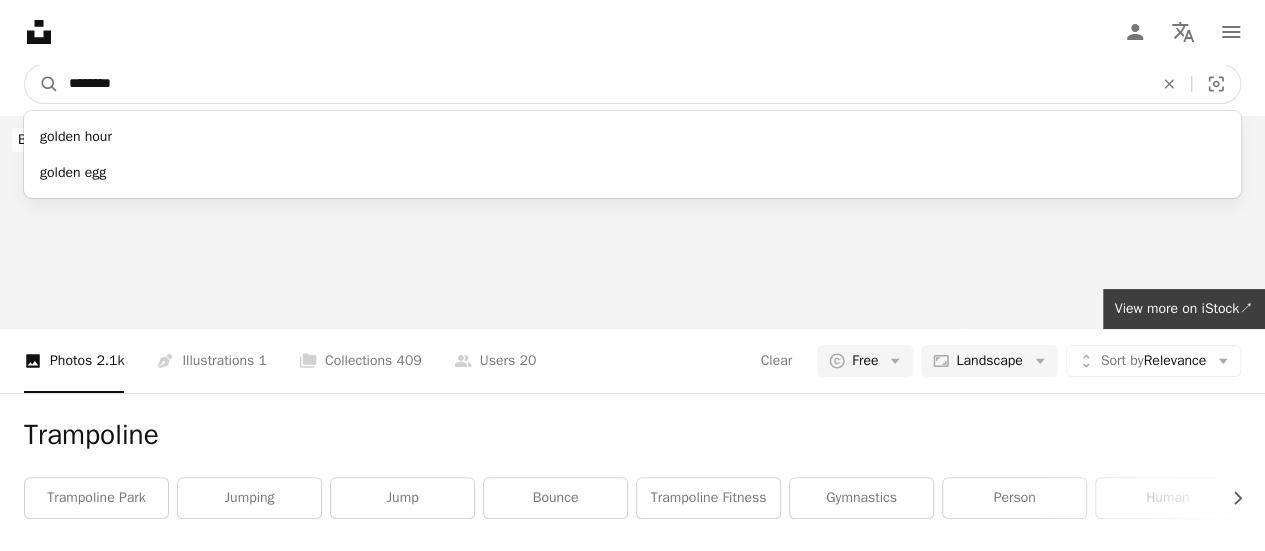click on "A magnifying glass" at bounding box center (42, 84) 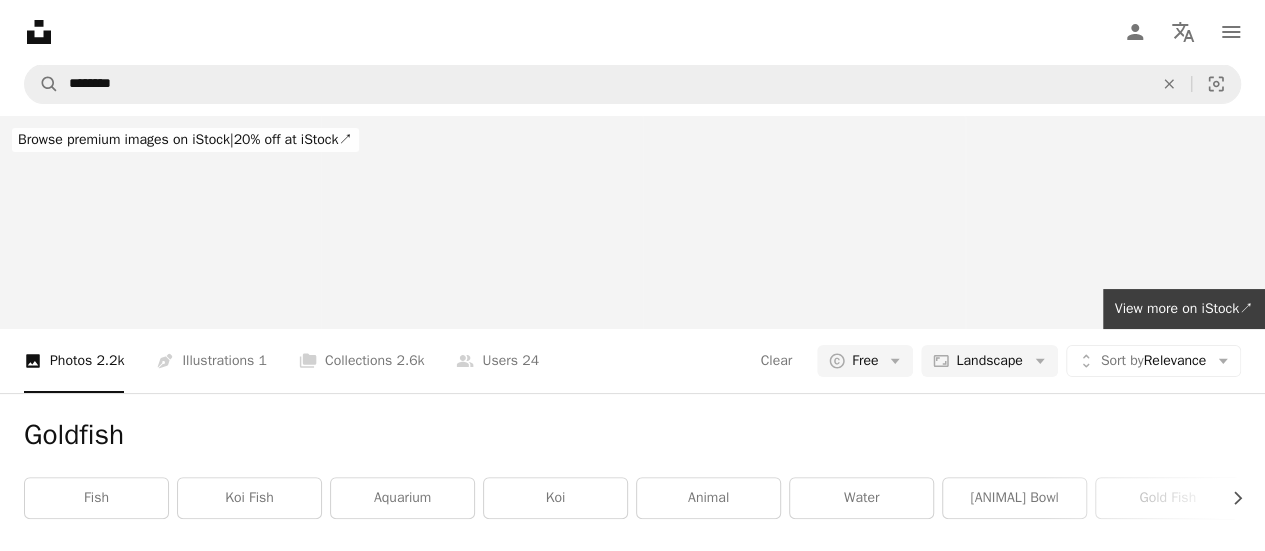 scroll, scrollTop: 883, scrollLeft: 0, axis: vertical 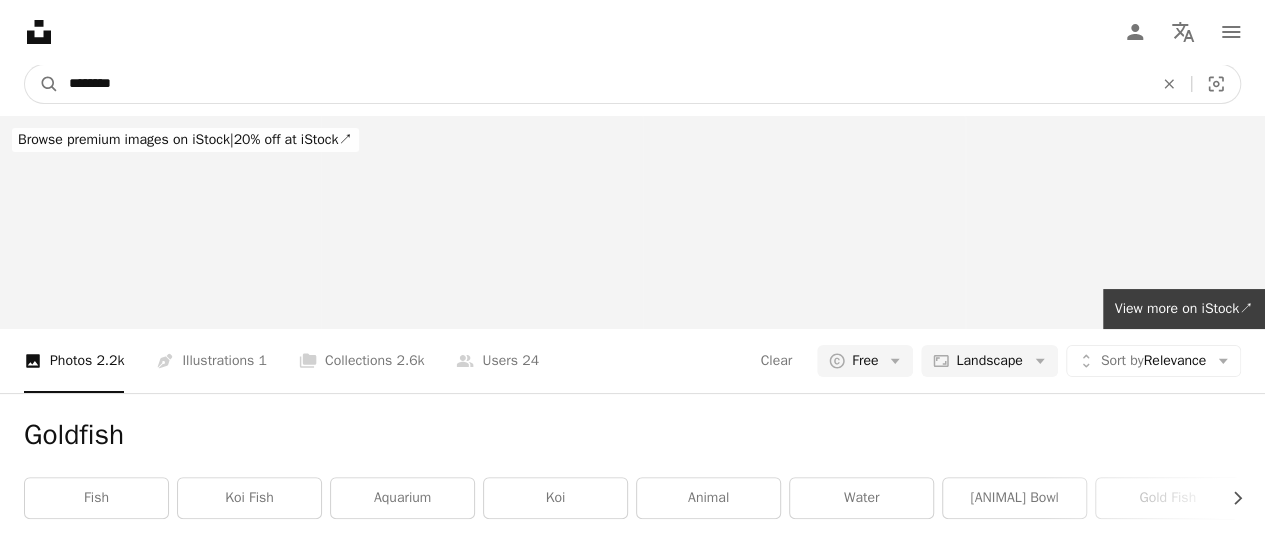 click on "********" at bounding box center [603, 84] 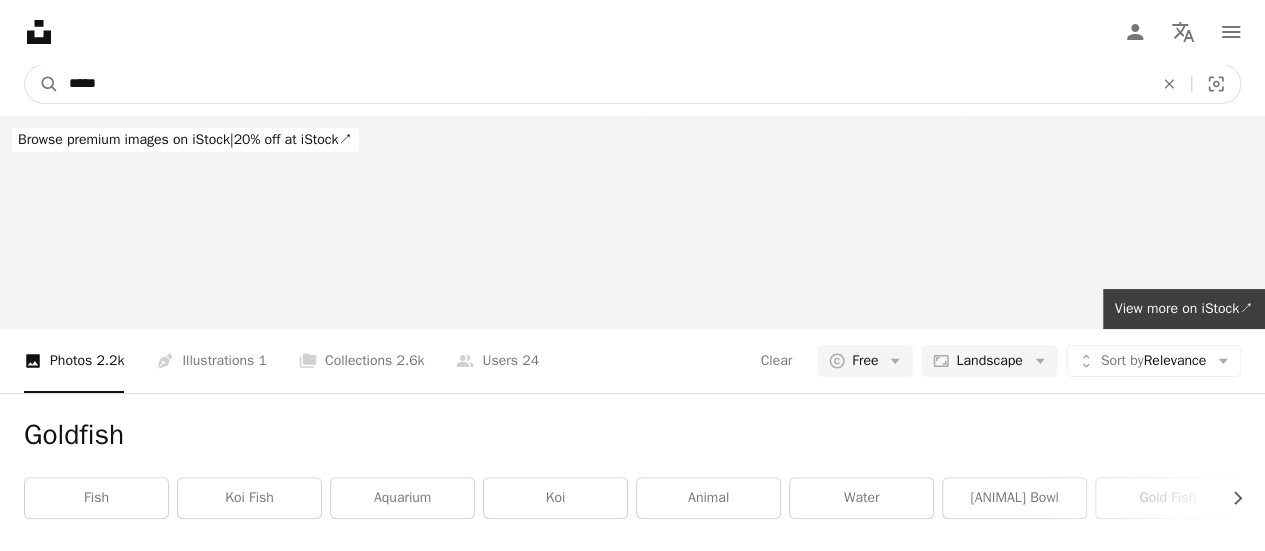 type on "******" 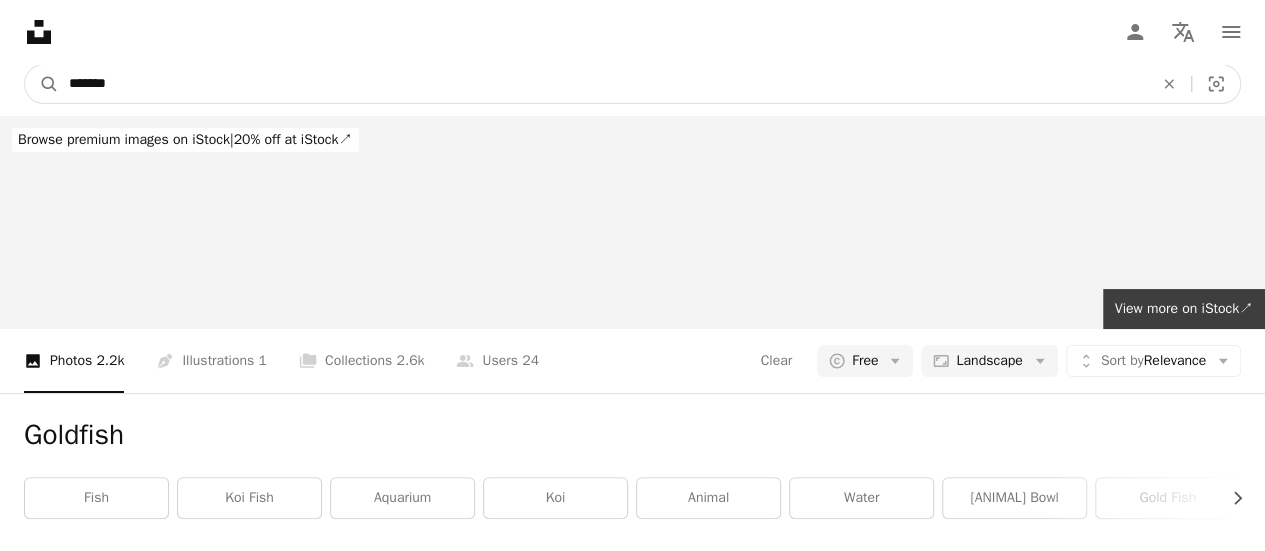 click on "A magnifying glass" at bounding box center (42, 84) 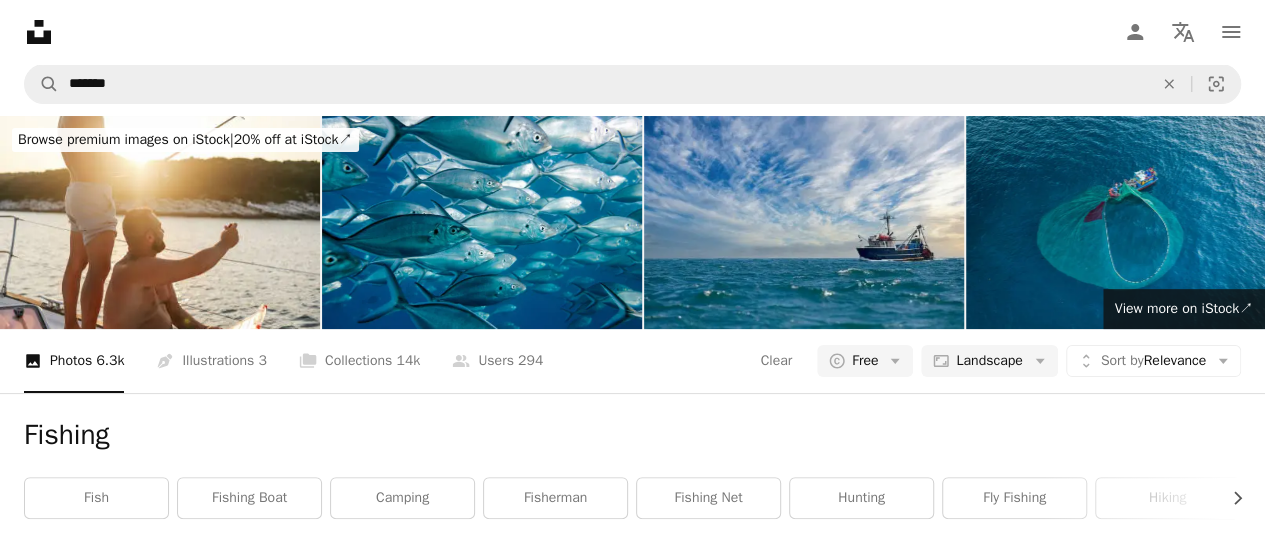 scroll, scrollTop: 98, scrollLeft: 0, axis: vertical 